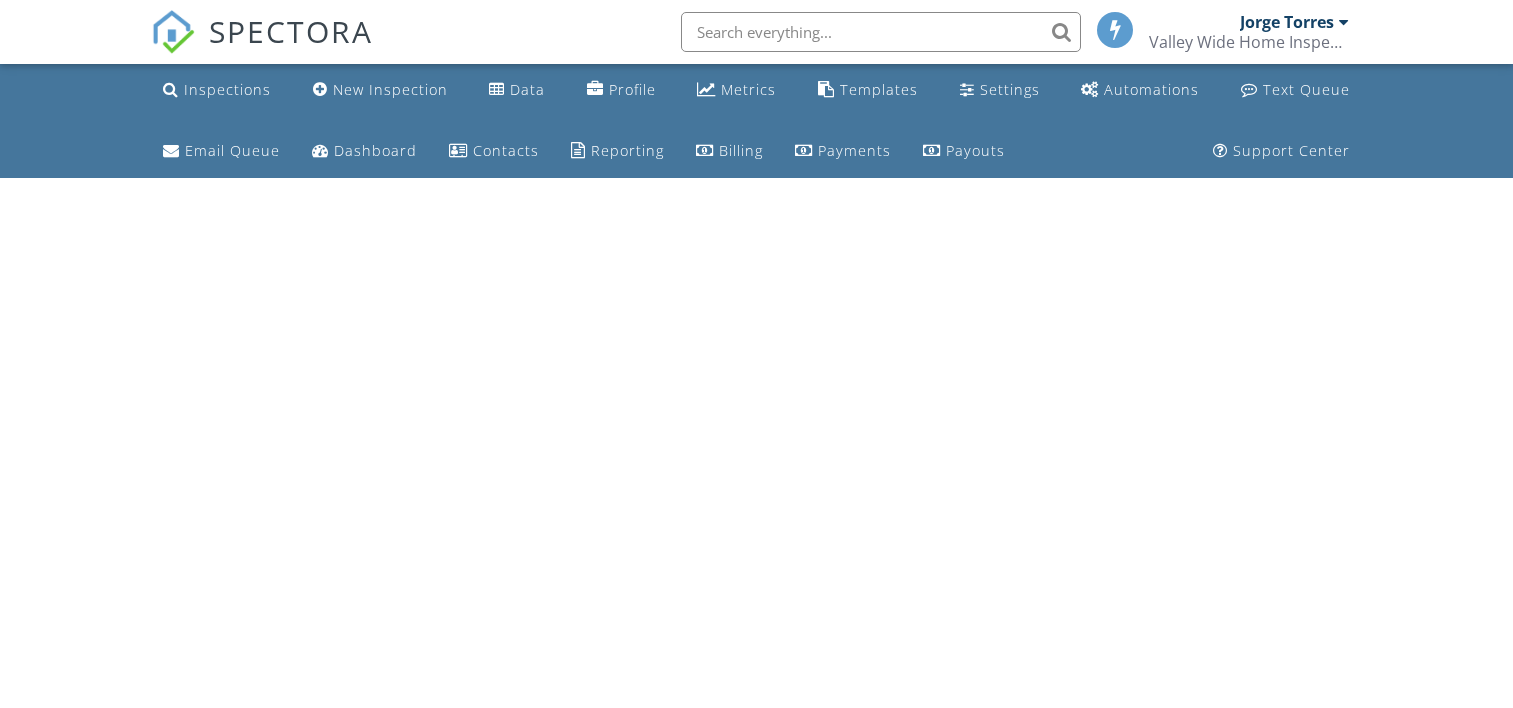 scroll, scrollTop: 0, scrollLeft: 0, axis: both 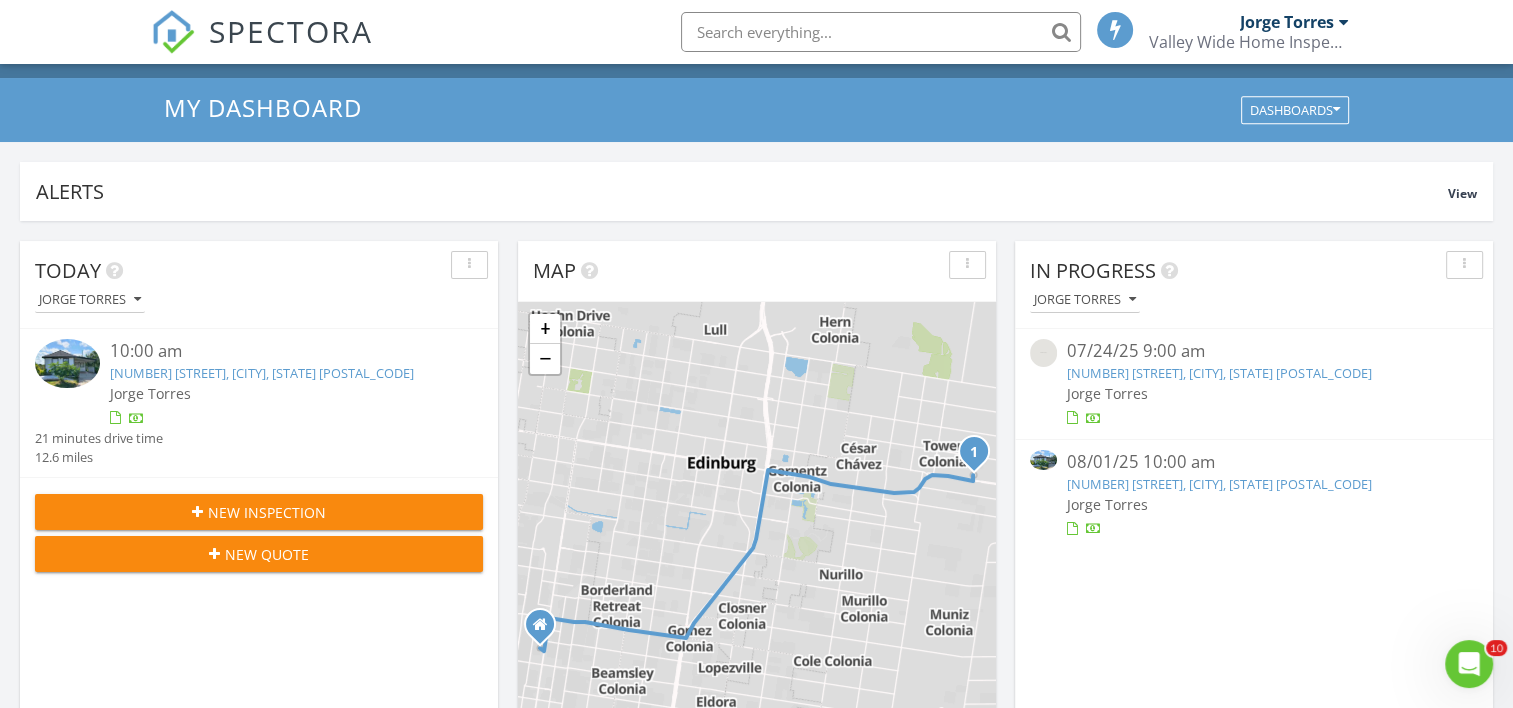 click on "310 Alfonso Flores Dr, Edinburg, TX 78542" at bounding box center (262, 373) 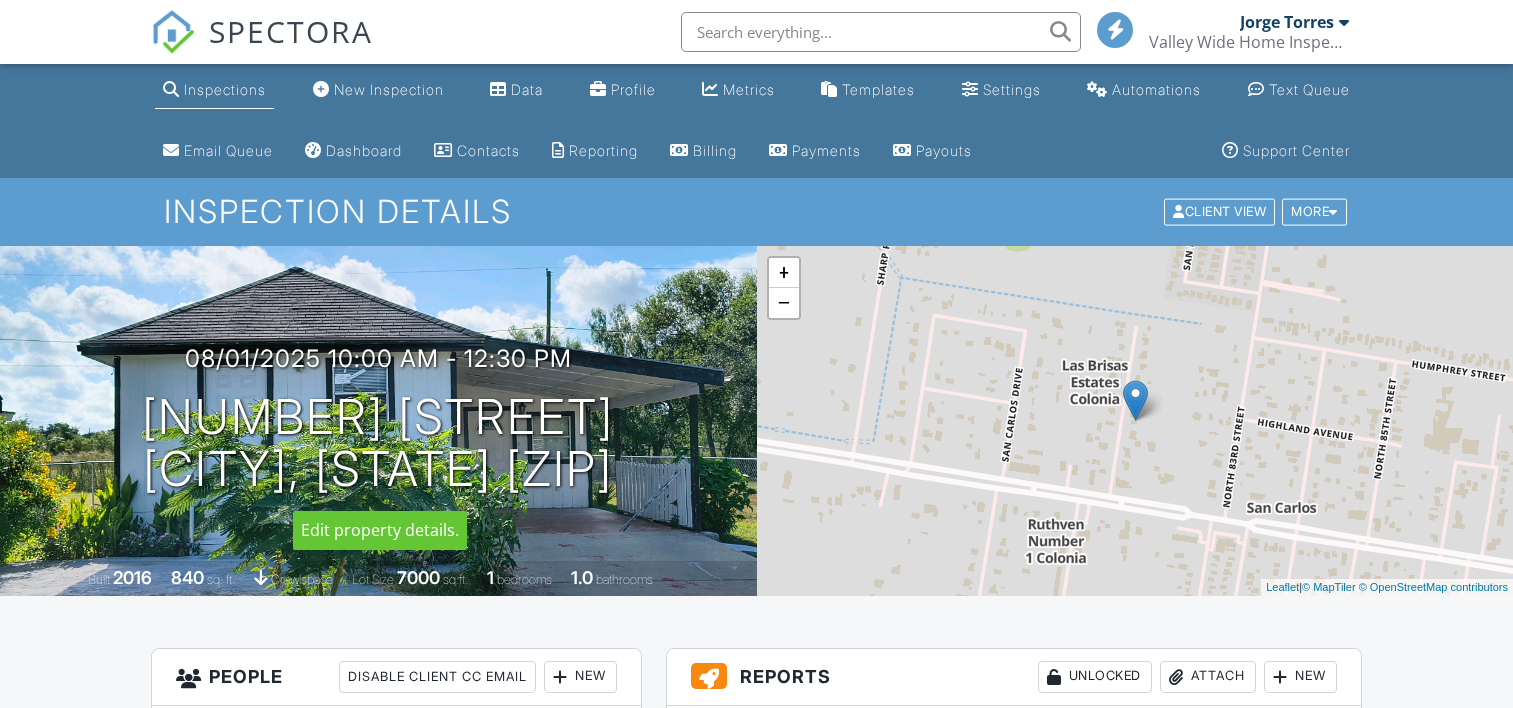 click on "[NUMBER] [STREET]
[CITY], [STATE] [ZIP]" at bounding box center [378, 444] 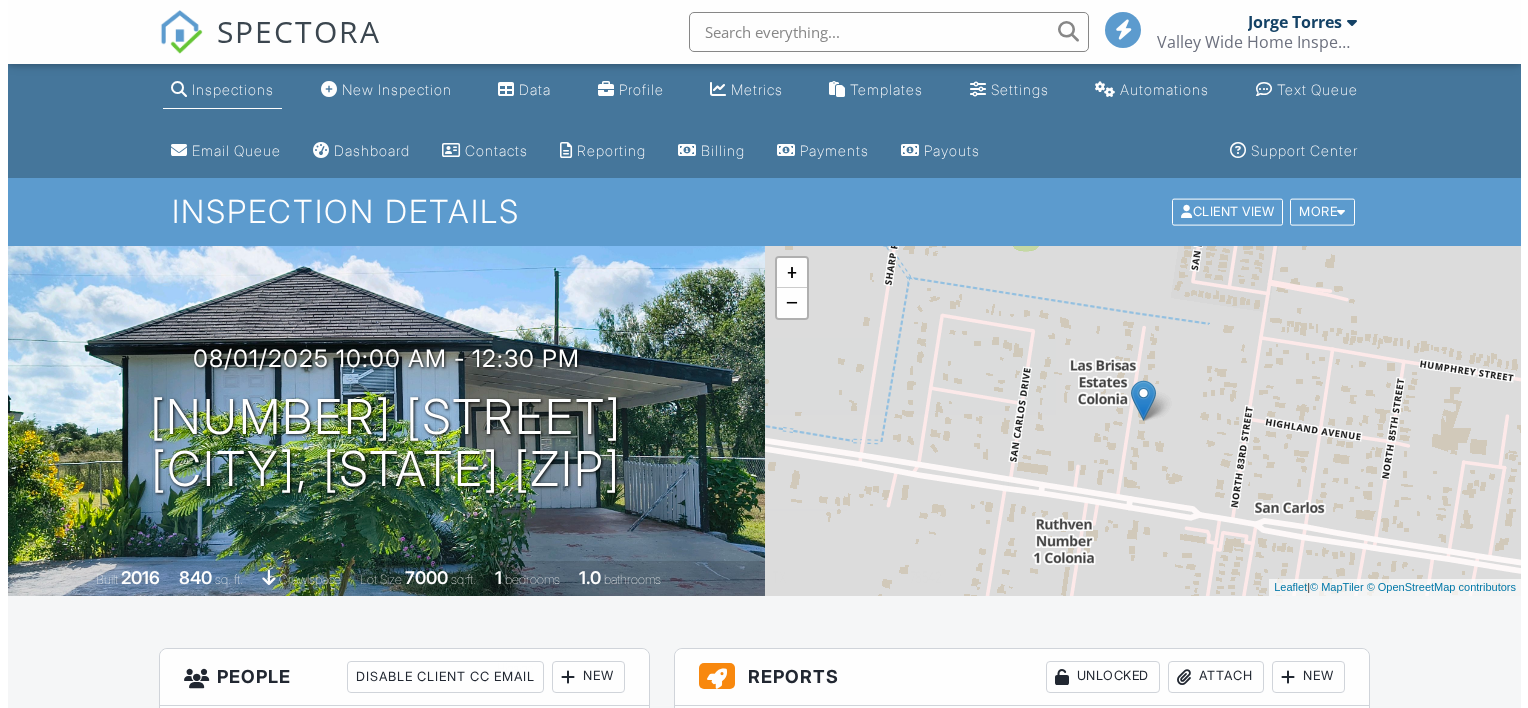 scroll, scrollTop: 0, scrollLeft: 0, axis: both 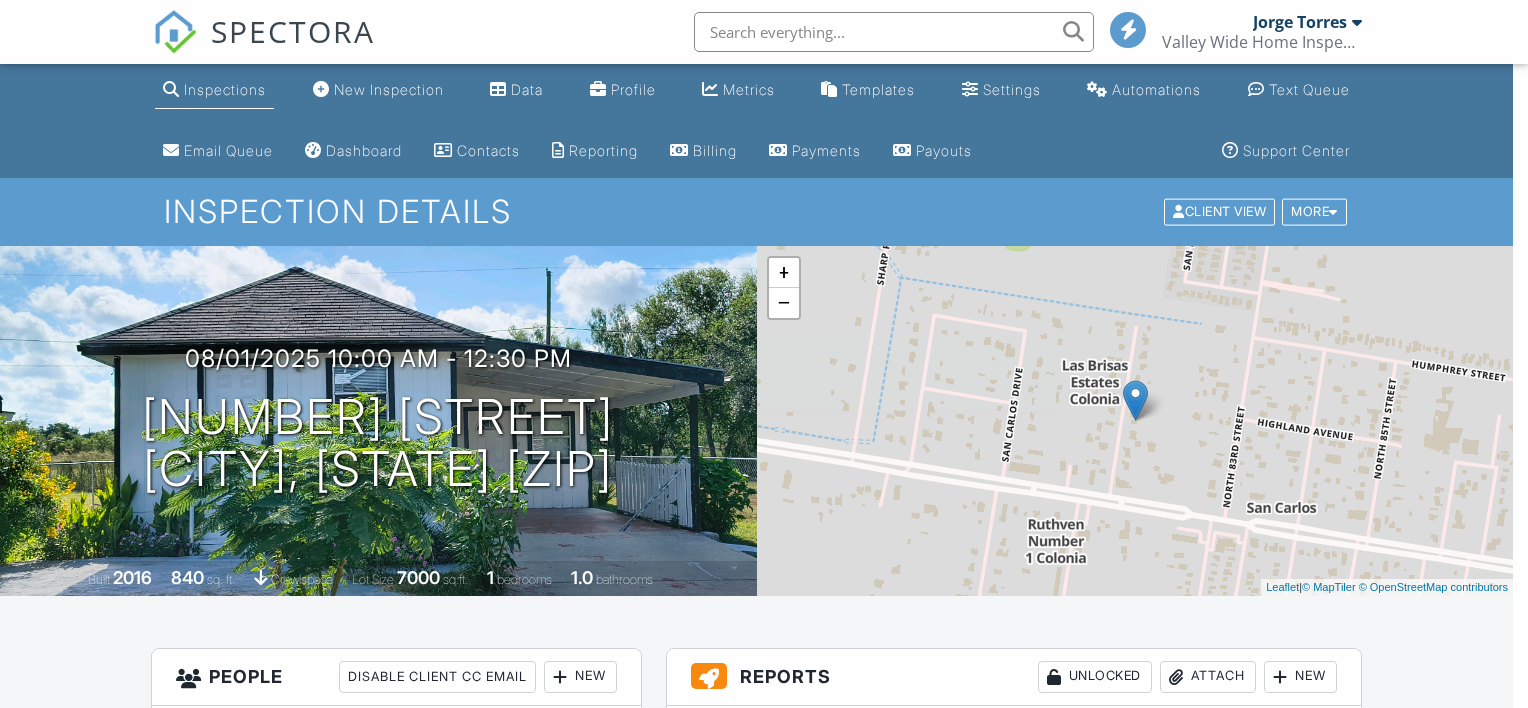 drag, startPoint x: 668, startPoint y: 470, endPoint x: 631, endPoint y: 472, distance: 37.054016 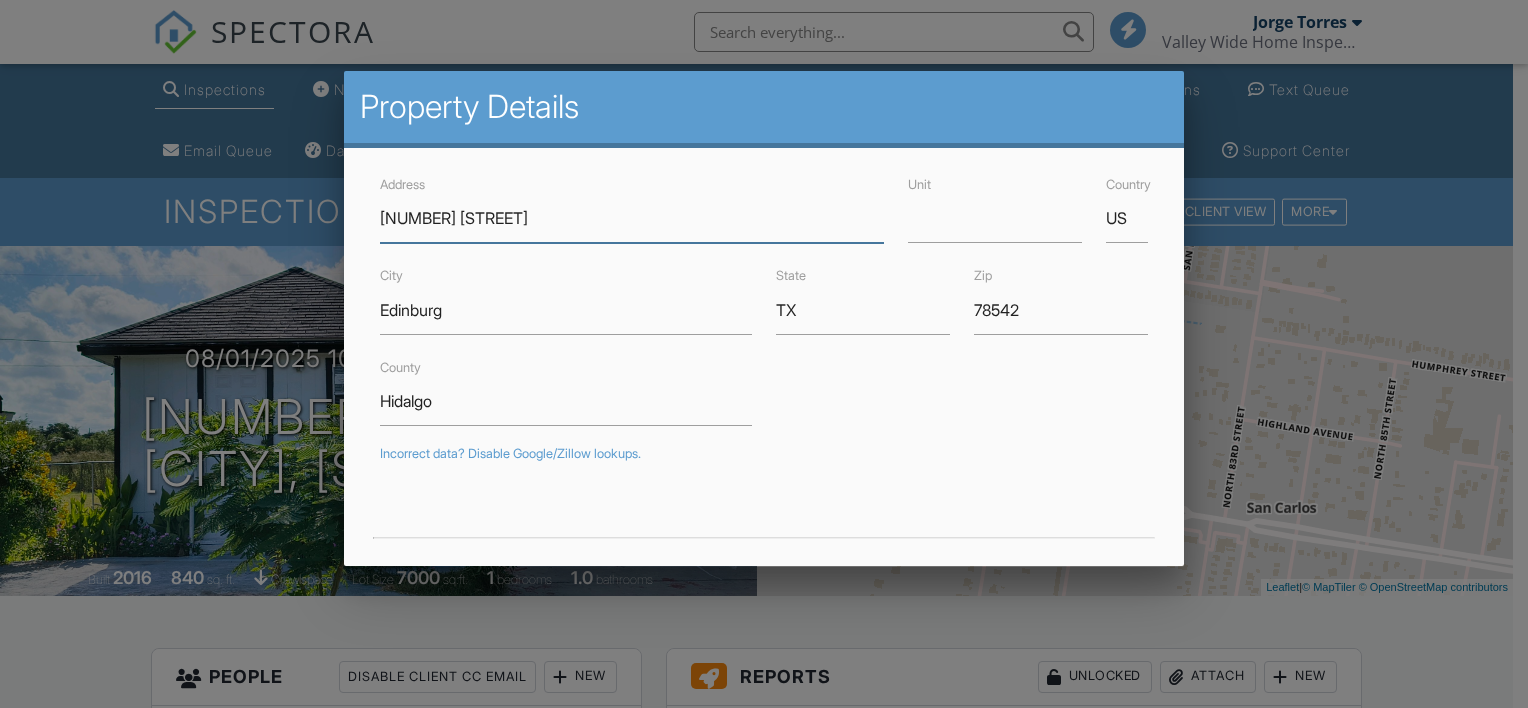 scroll, scrollTop: 0, scrollLeft: 0, axis: both 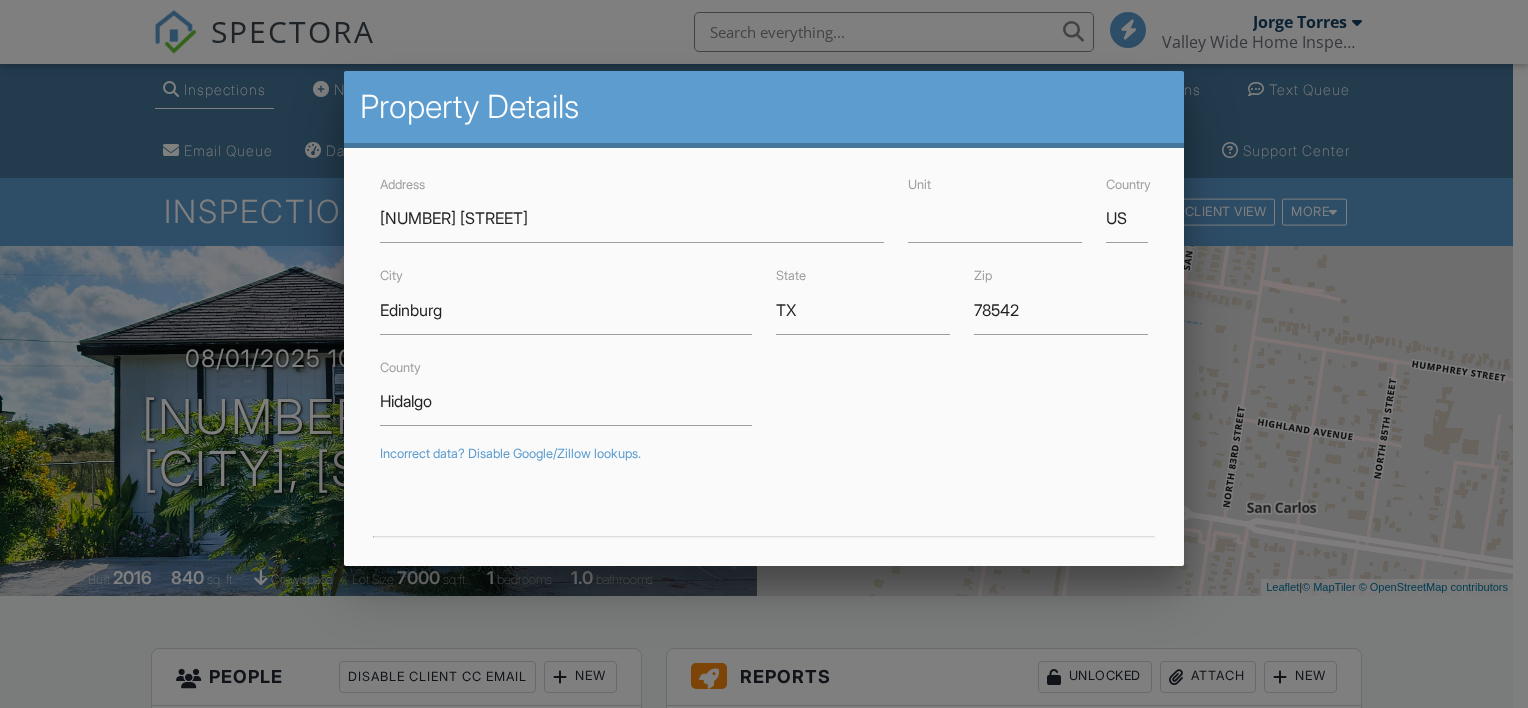 click at bounding box center (764, 342) 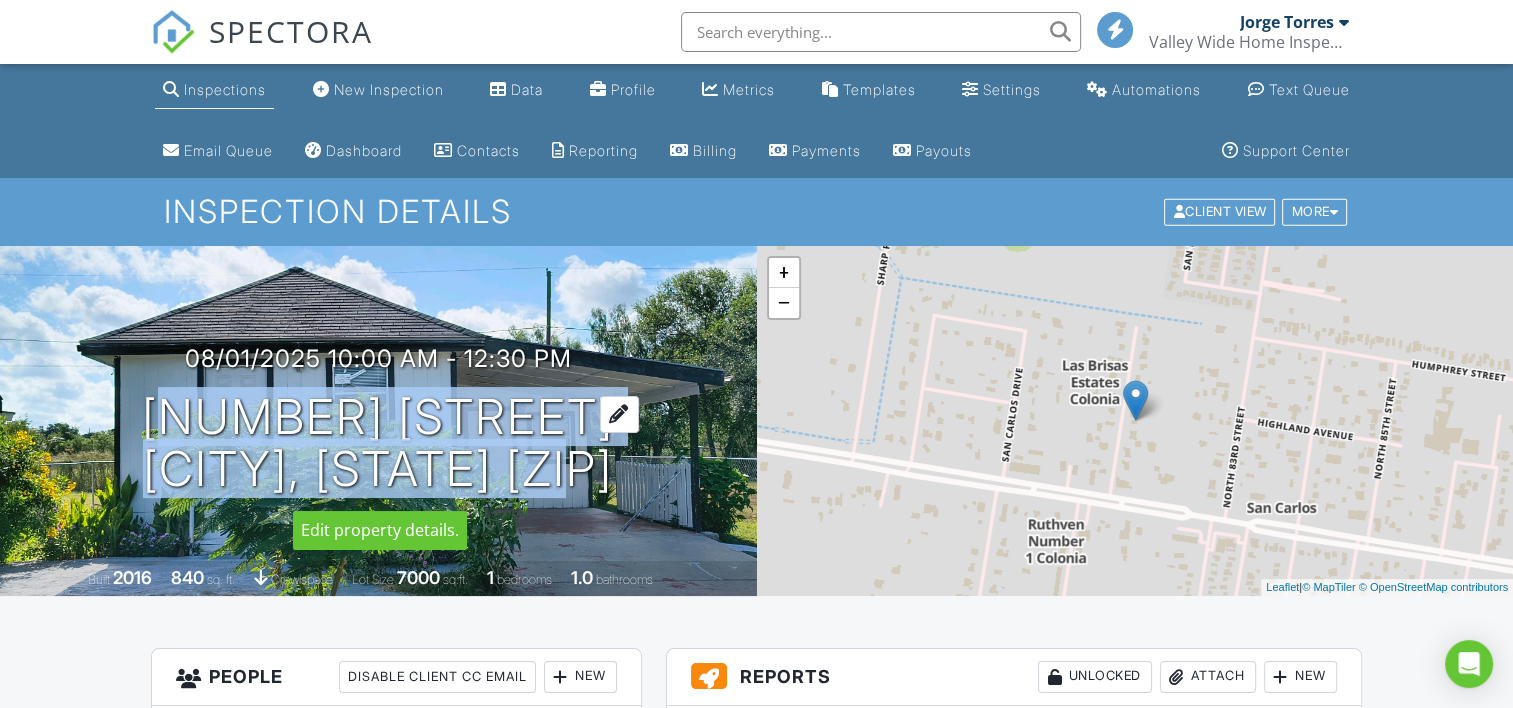 drag, startPoint x: 138, startPoint y: 412, endPoint x: 639, endPoint y: 478, distance: 505.3286 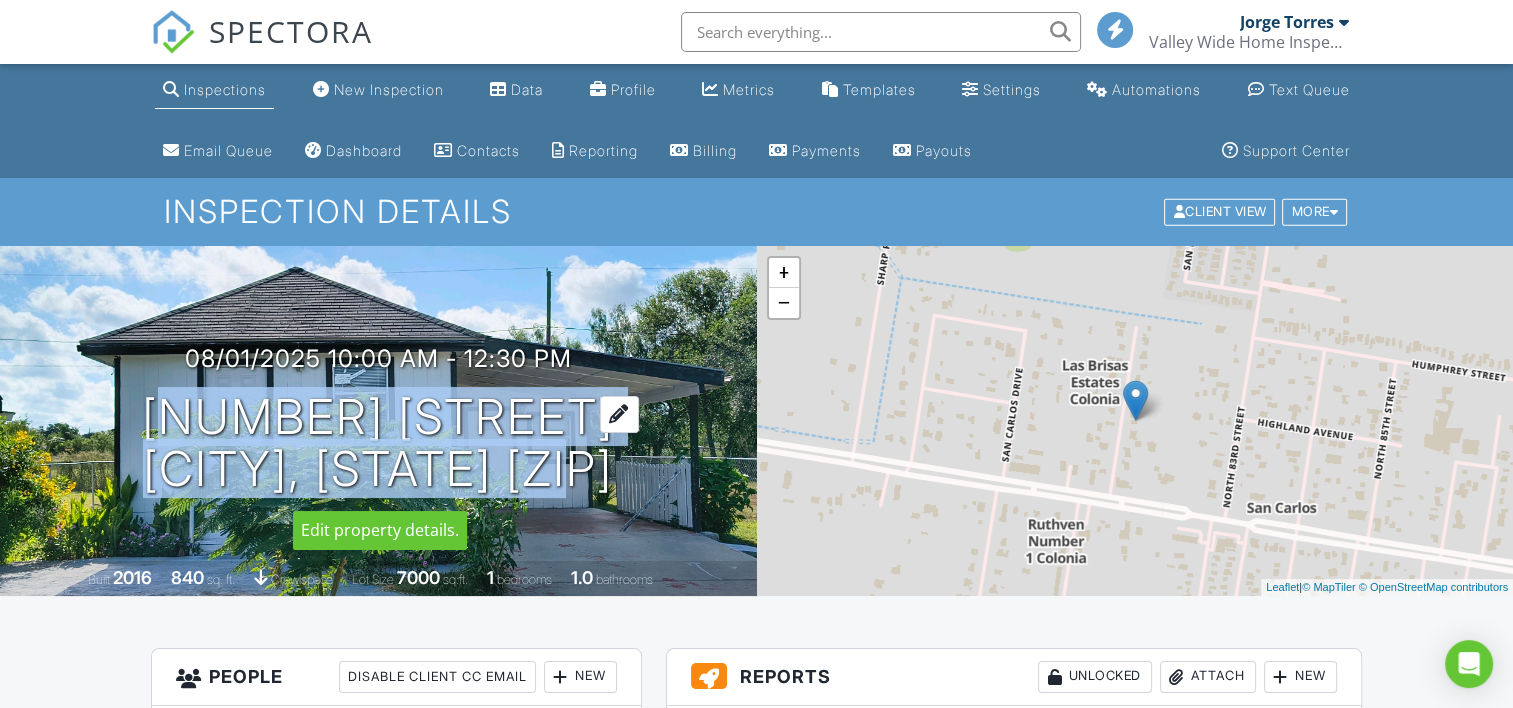 click on "310 Alfonso Flores Dr
Edinburg, TX 78542" at bounding box center [378, 444] 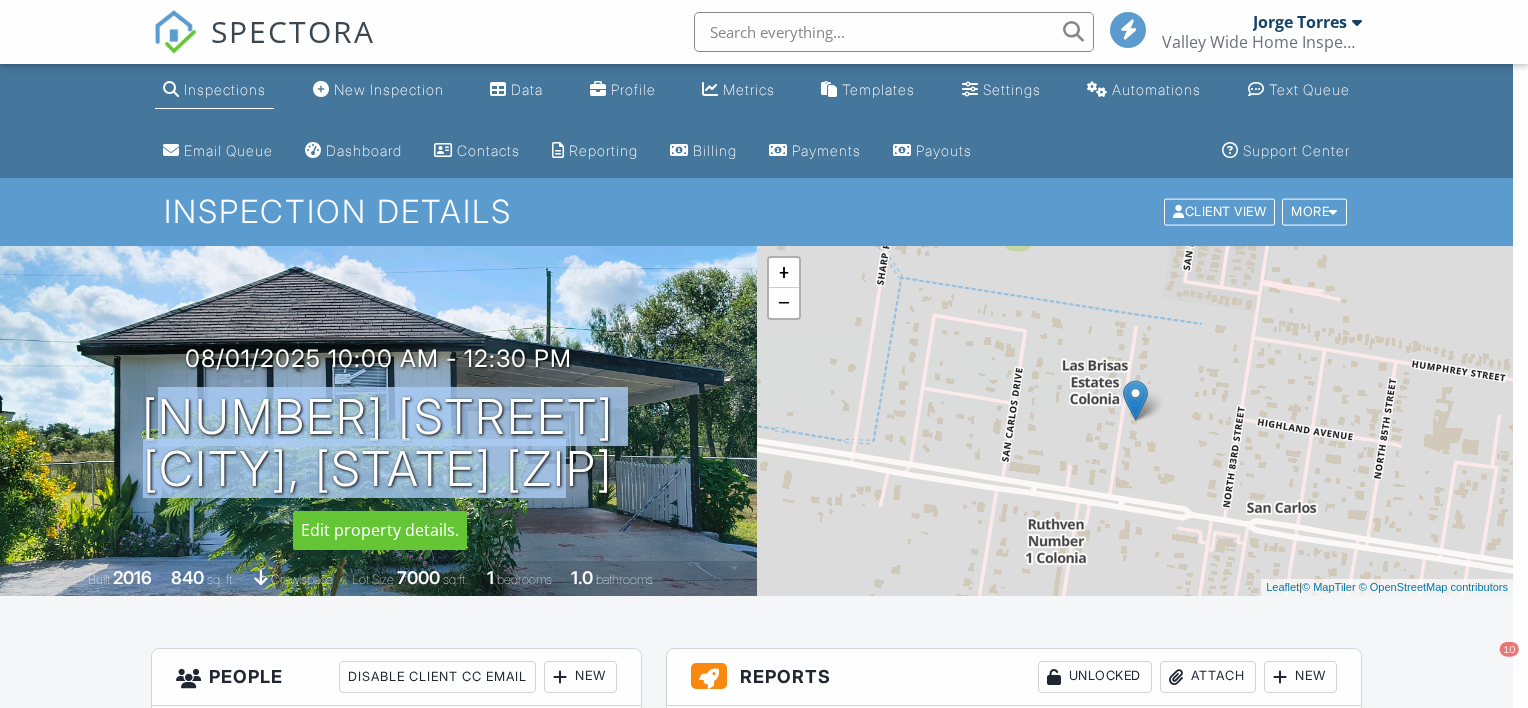 copy on "310 Alfonso Flores Dr
Edinburg, TX 78542" 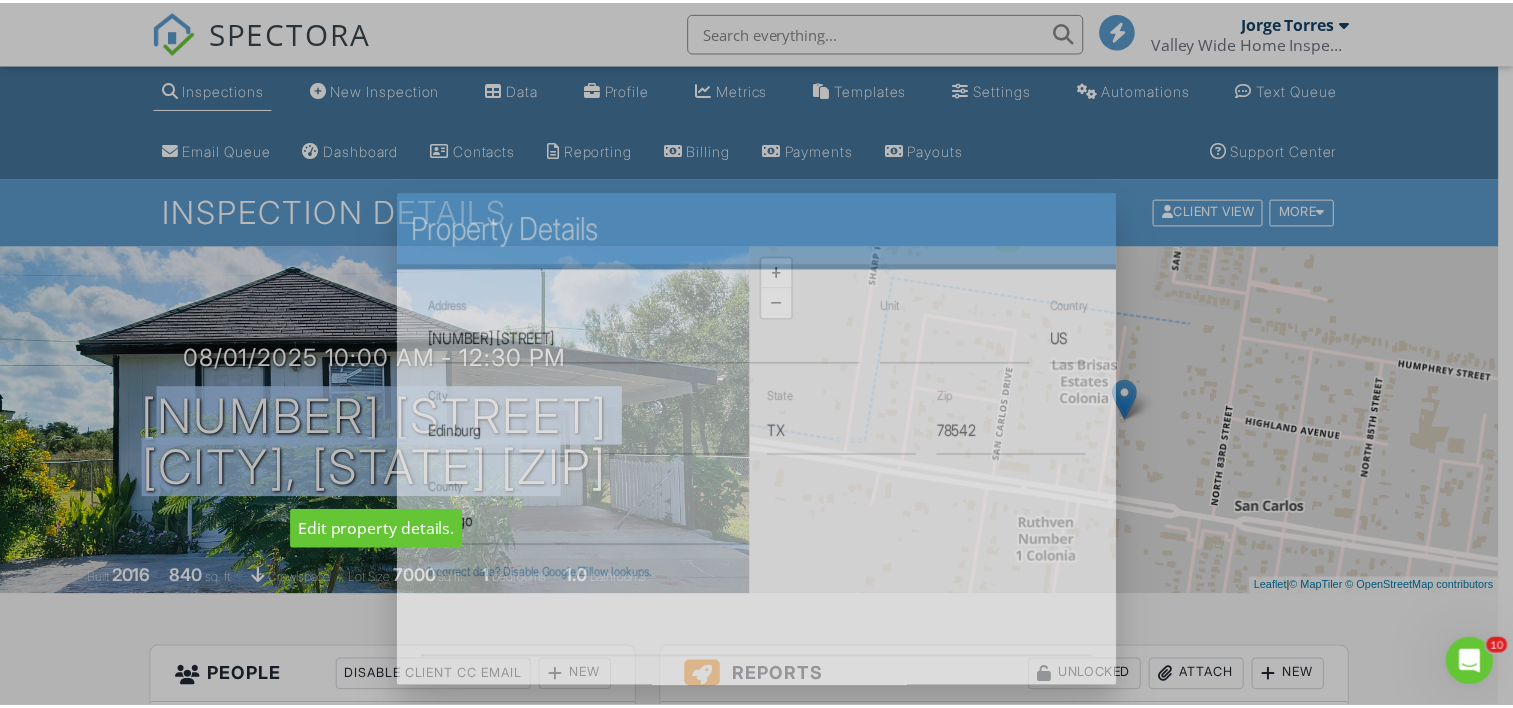 scroll, scrollTop: 0, scrollLeft: 0, axis: both 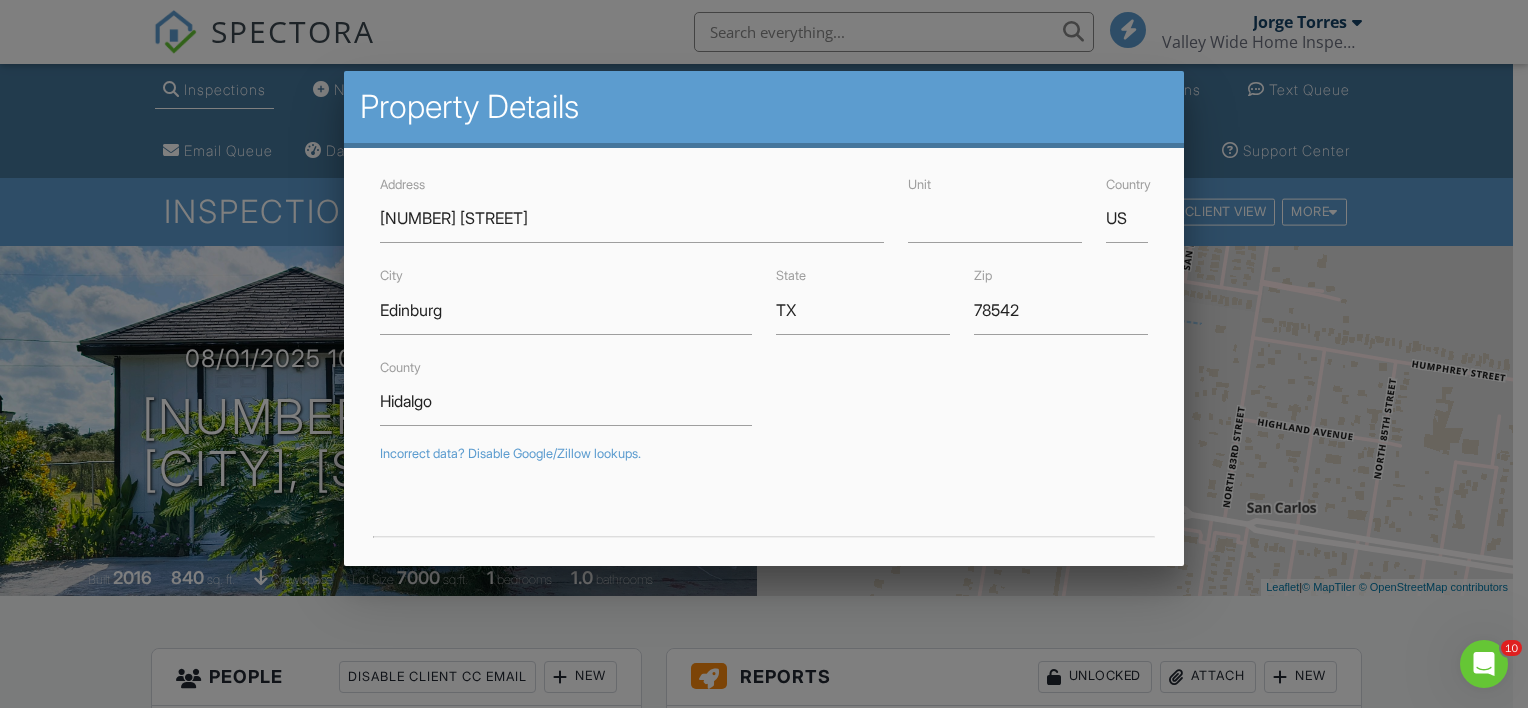 click at bounding box center (764, 342) 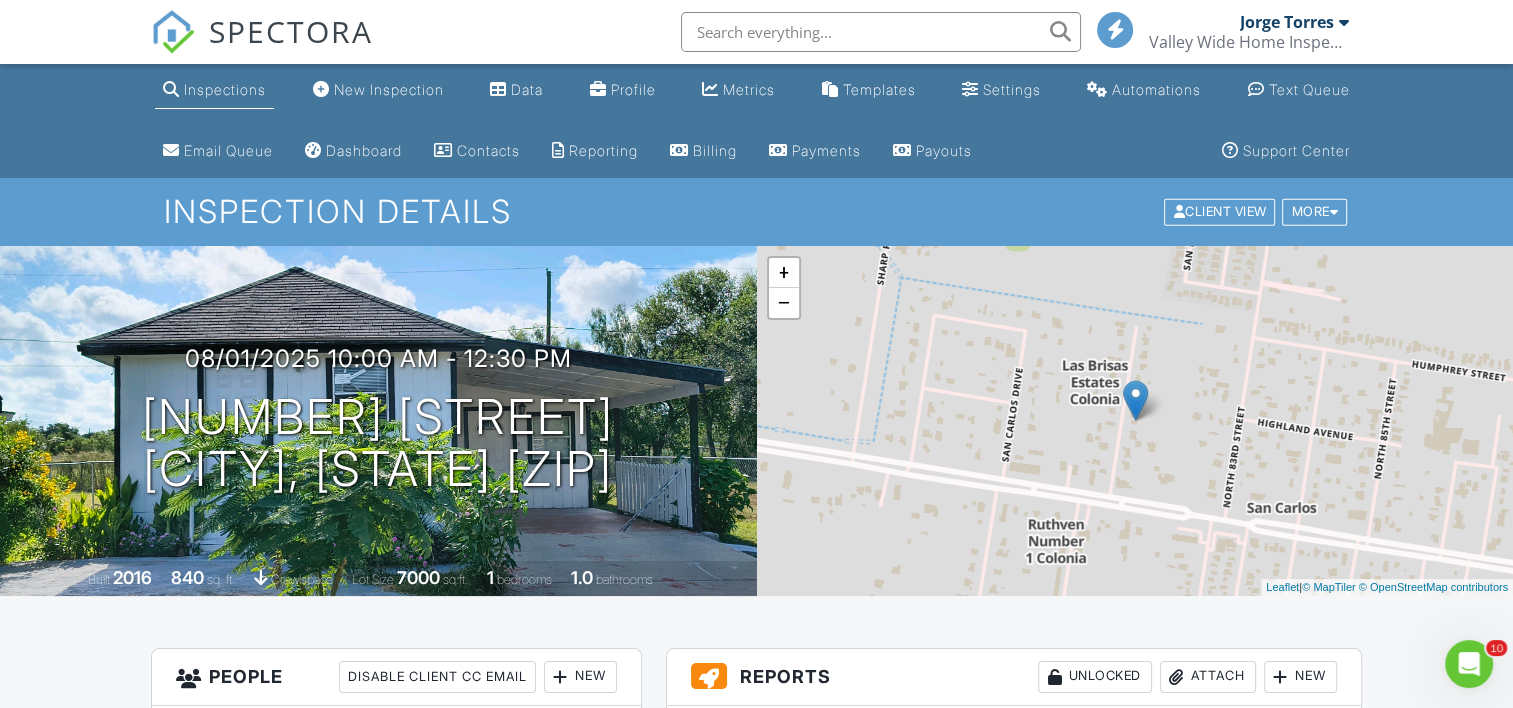scroll, scrollTop: 108, scrollLeft: 0, axis: vertical 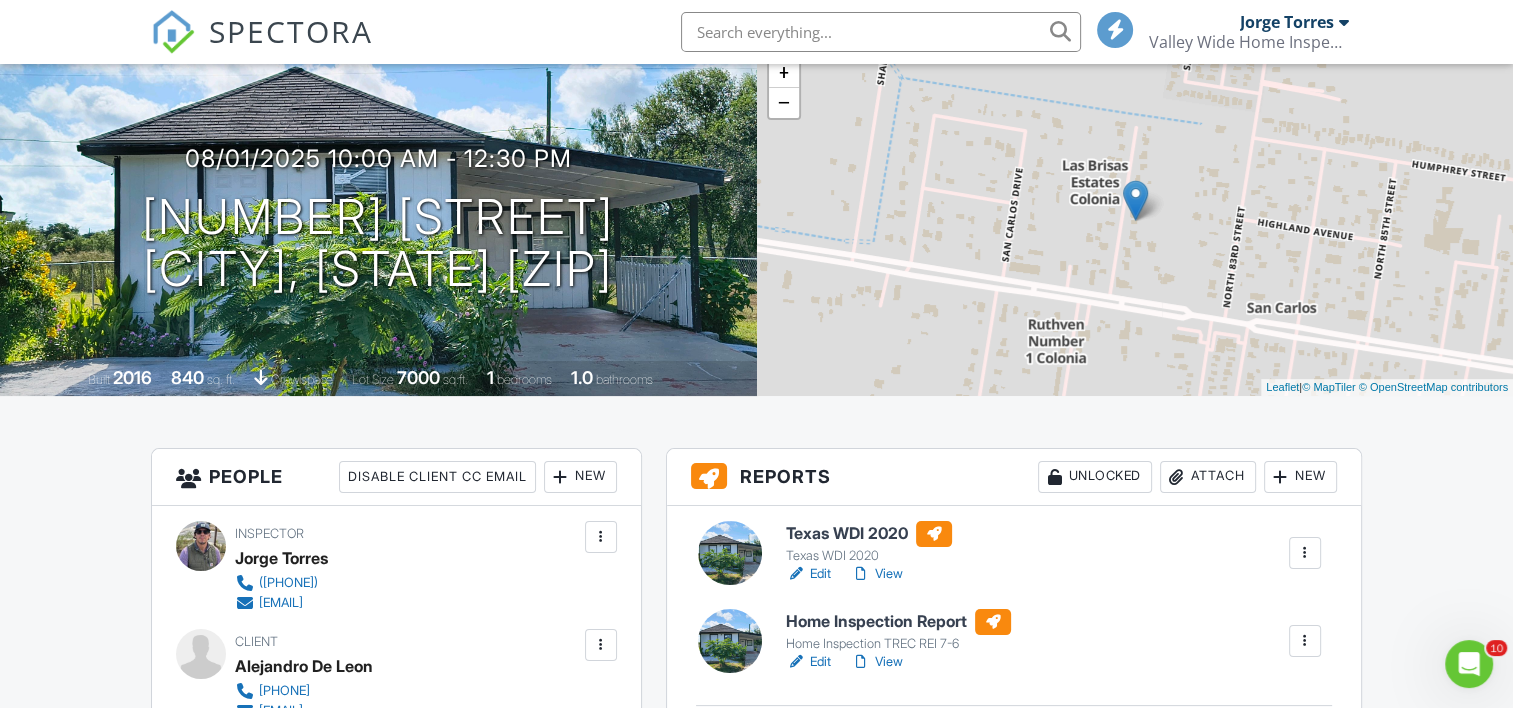 click on "Edit" at bounding box center [808, 574] 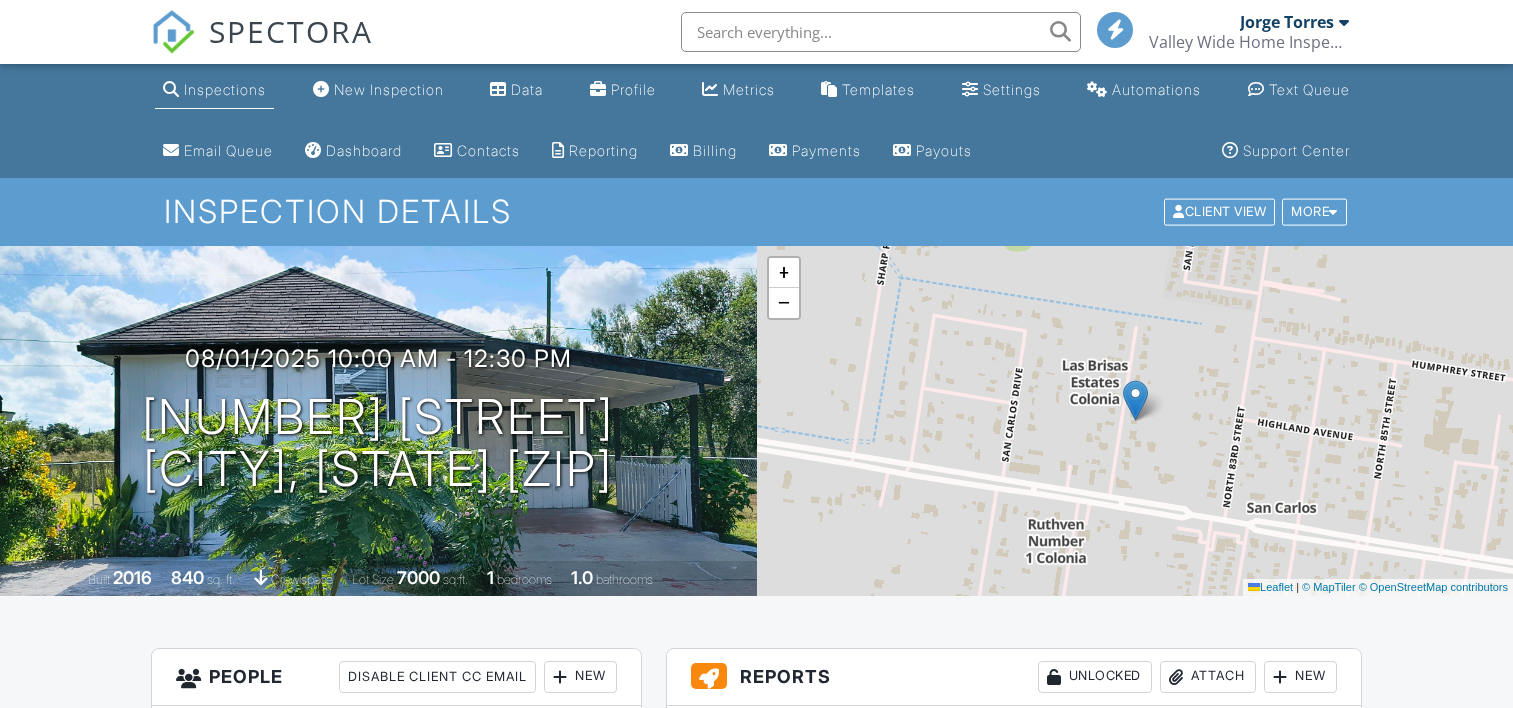 click on "Texas WDI 2020" at bounding box center [869, 734] 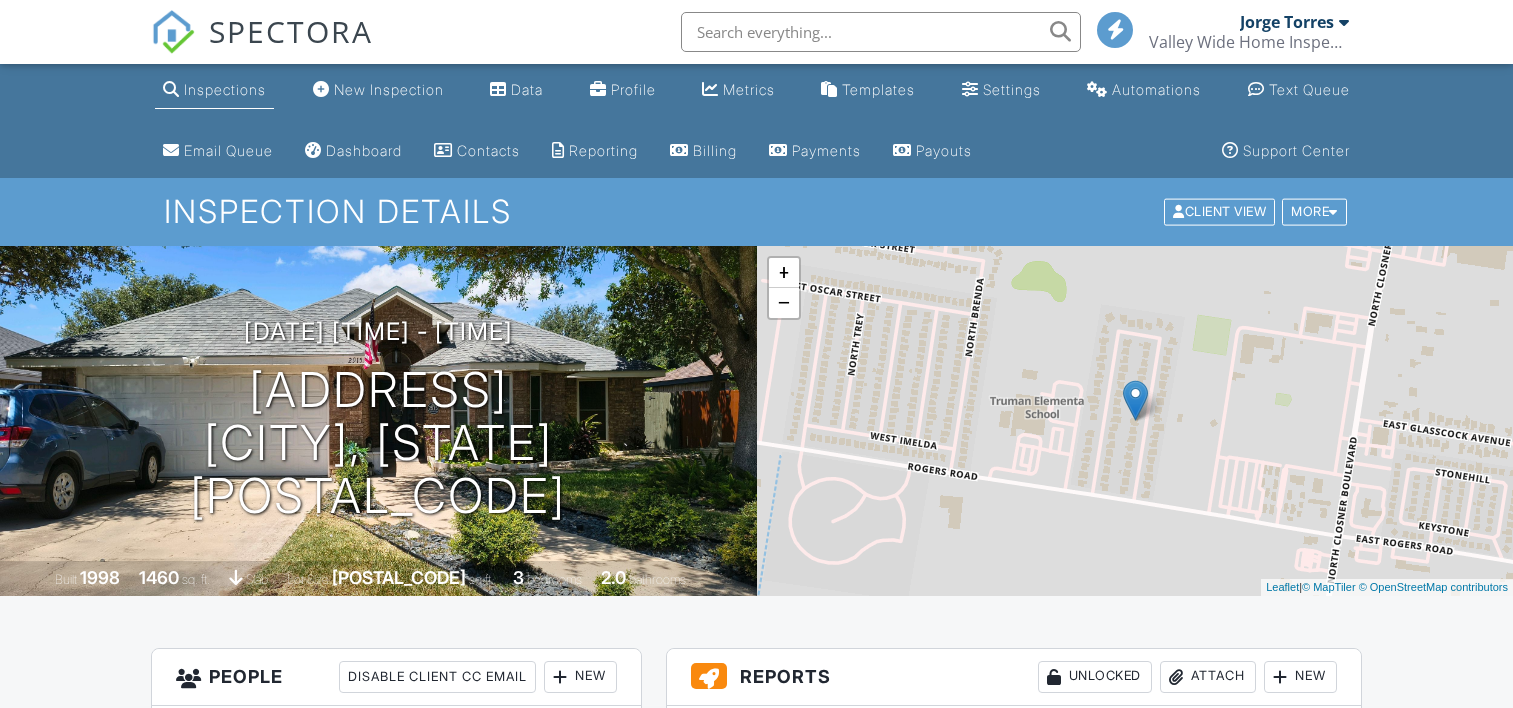 click on "New Inspection" at bounding box center [389, 89] 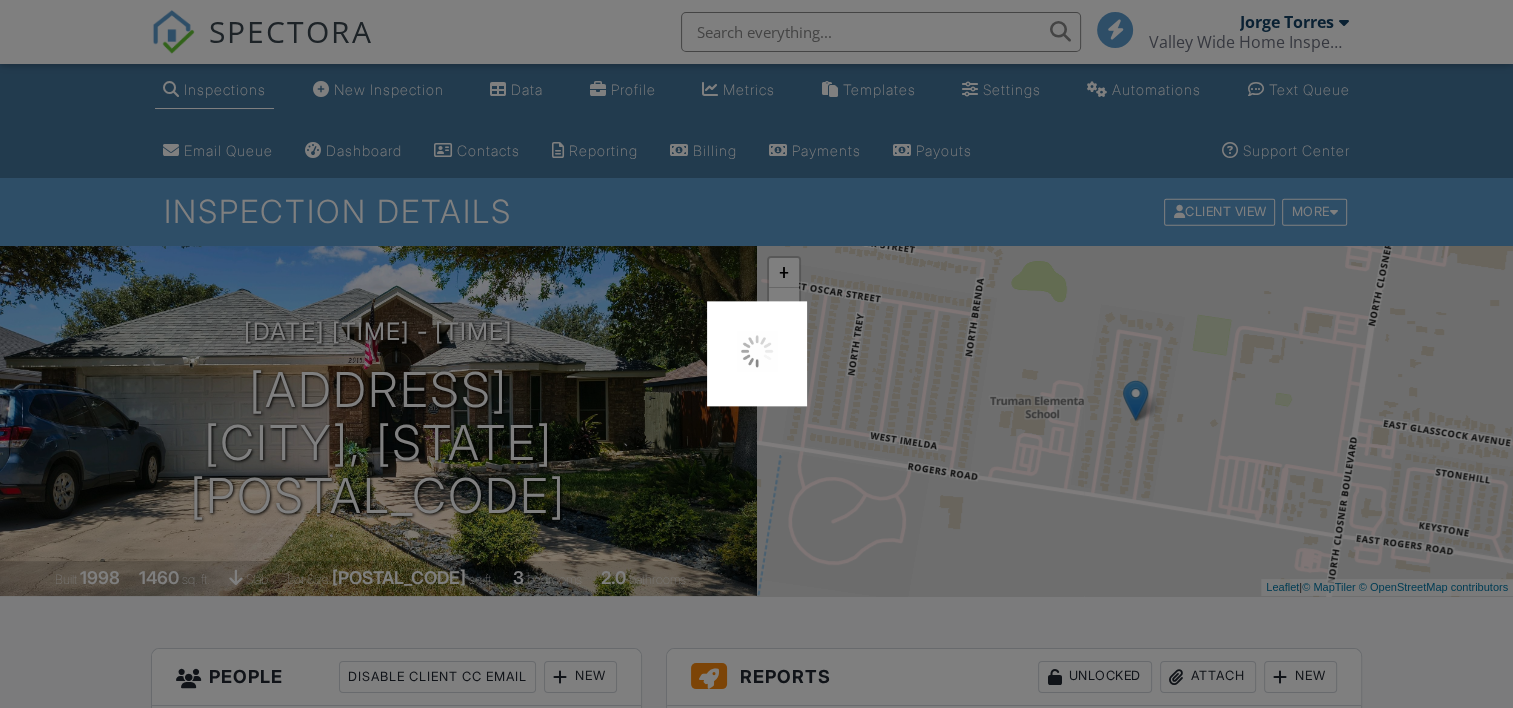 drag, startPoint x: 247, startPoint y: 86, endPoint x: 222, endPoint y: 94, distance: 26.24881 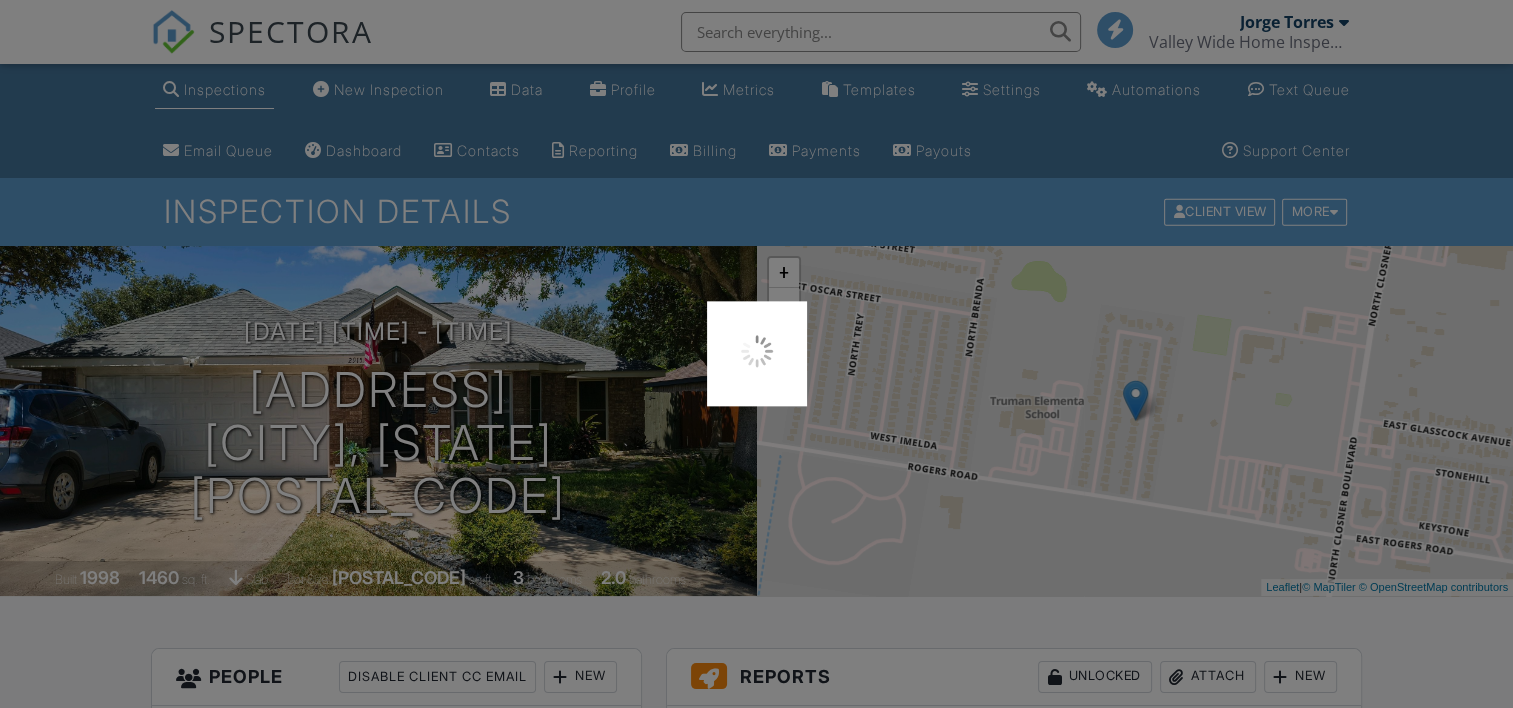 click at bounding box center (756, 354) 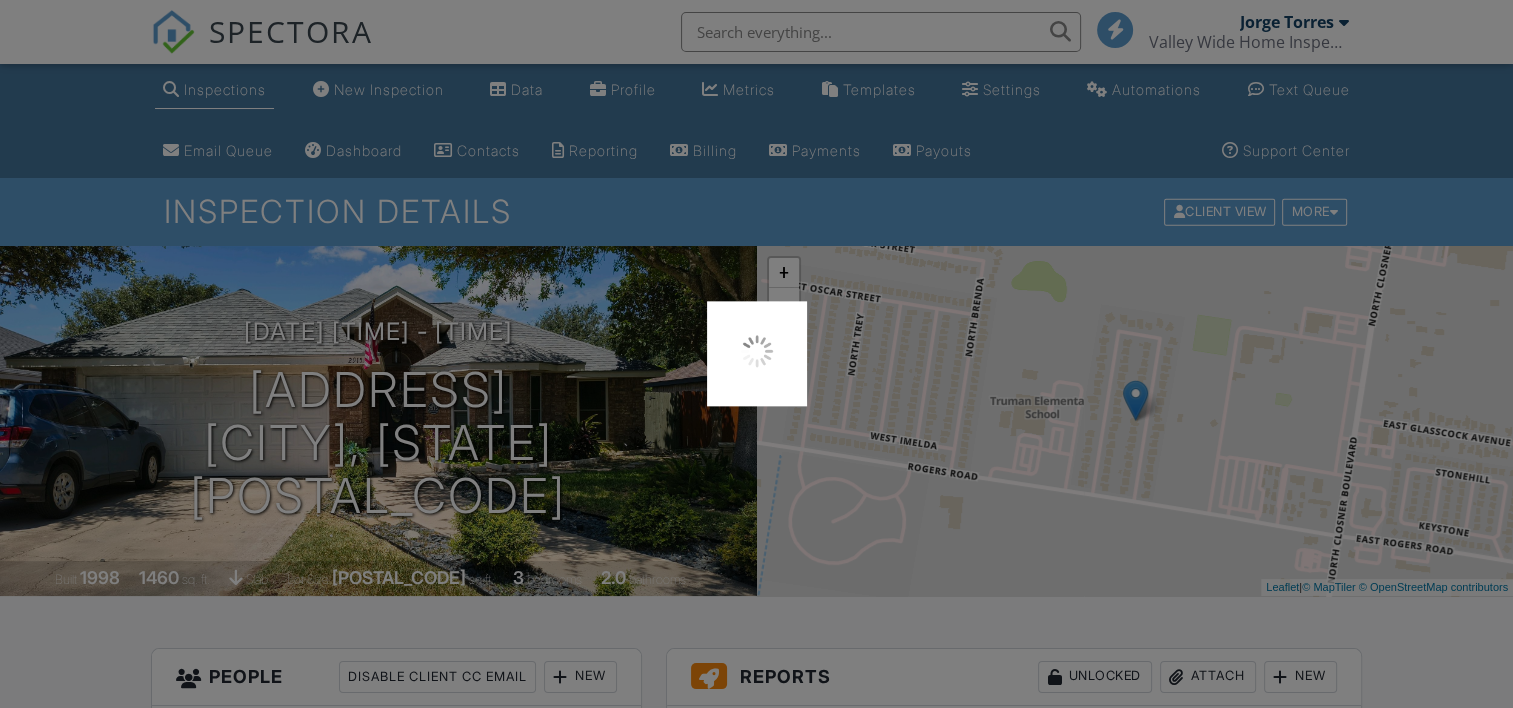 click at bounding box center (756, 354) 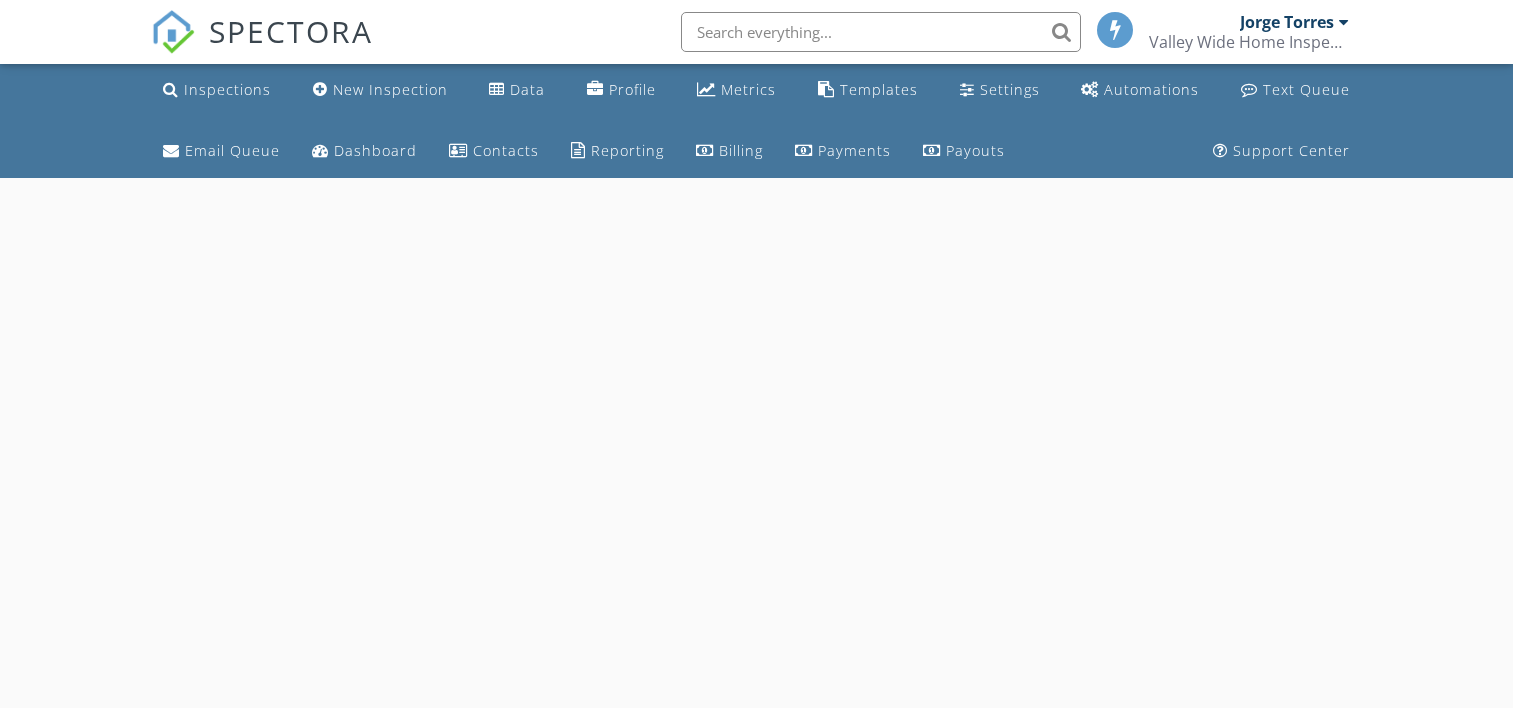 scroll, scrollTop: 0, scrollLeft: 0, axis: both 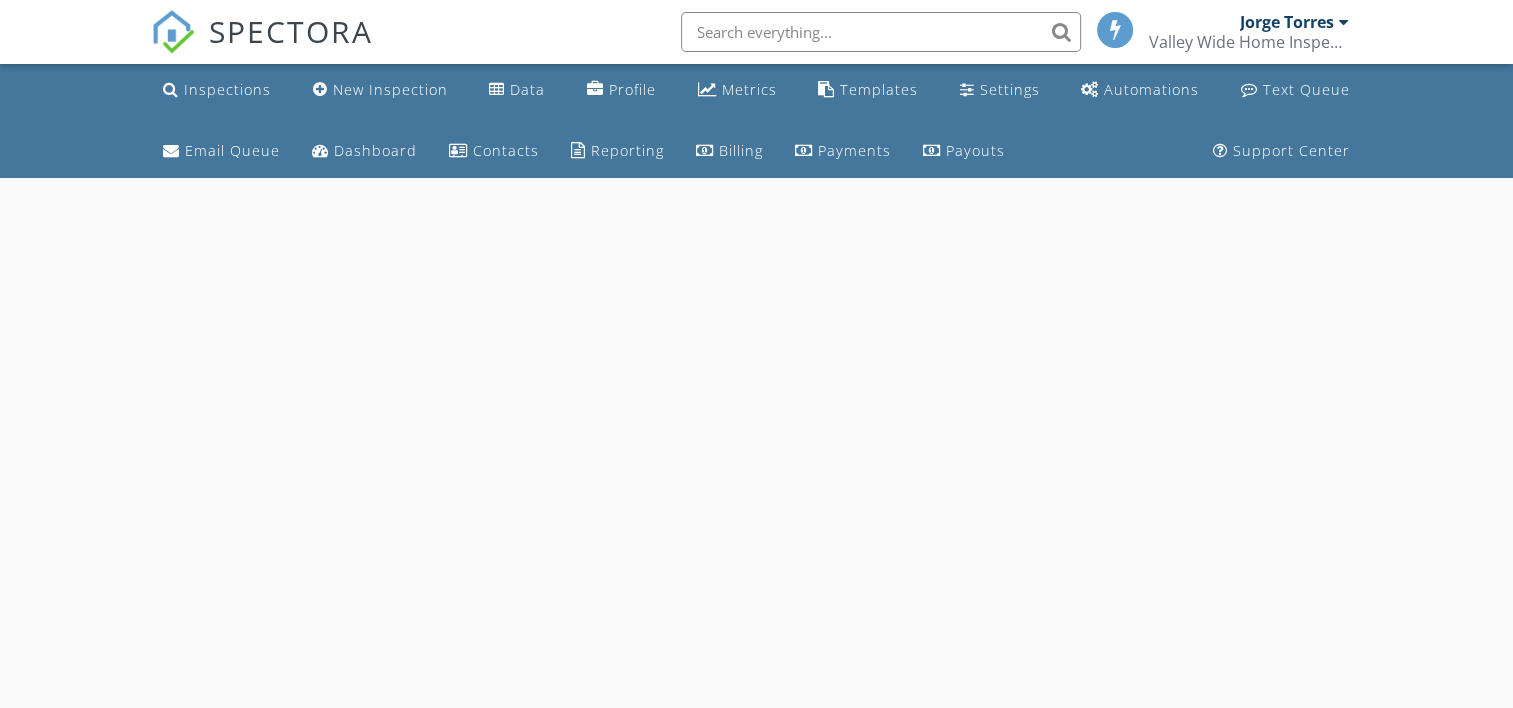 click on "Inspections" at bounding box center (227, 89) 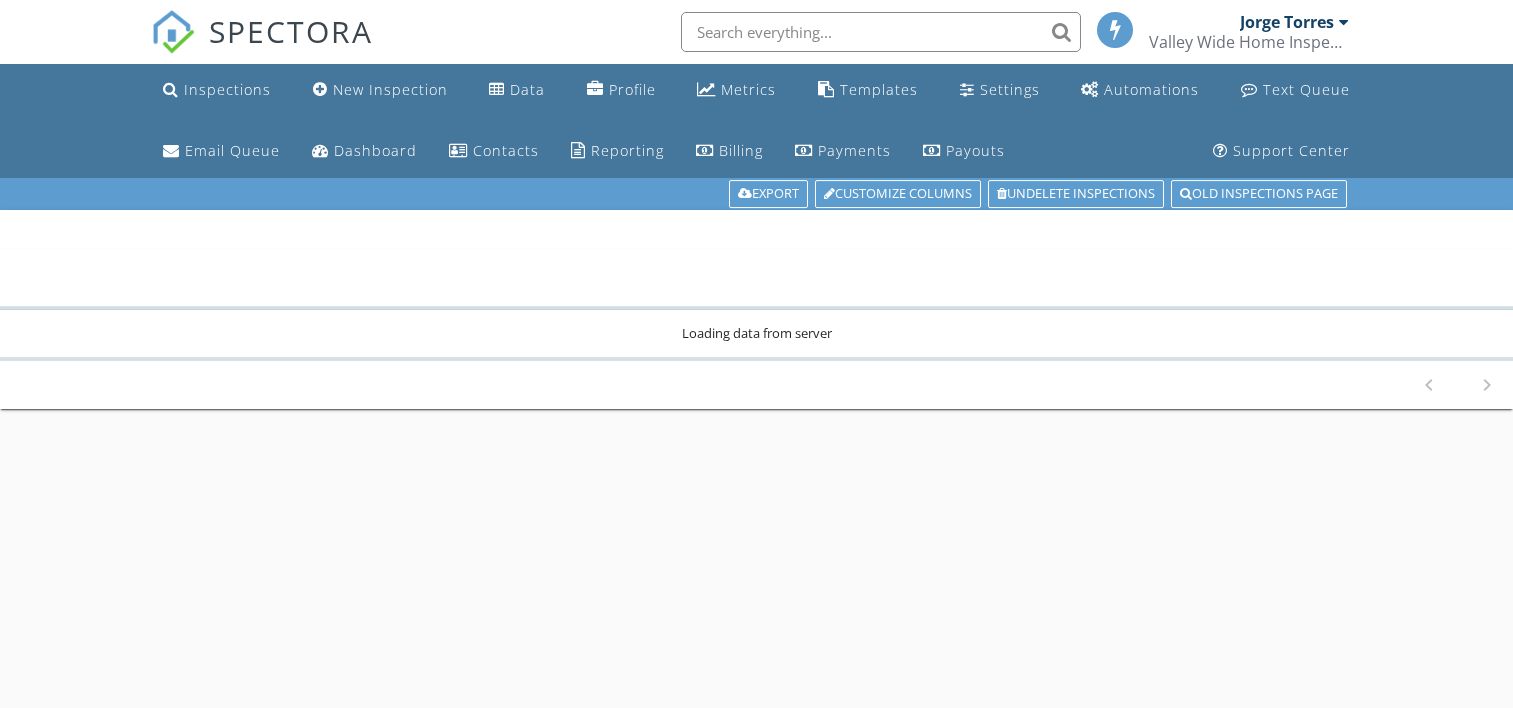 scroll, scrollTop: 0, scrollLeft: 0, axis: both 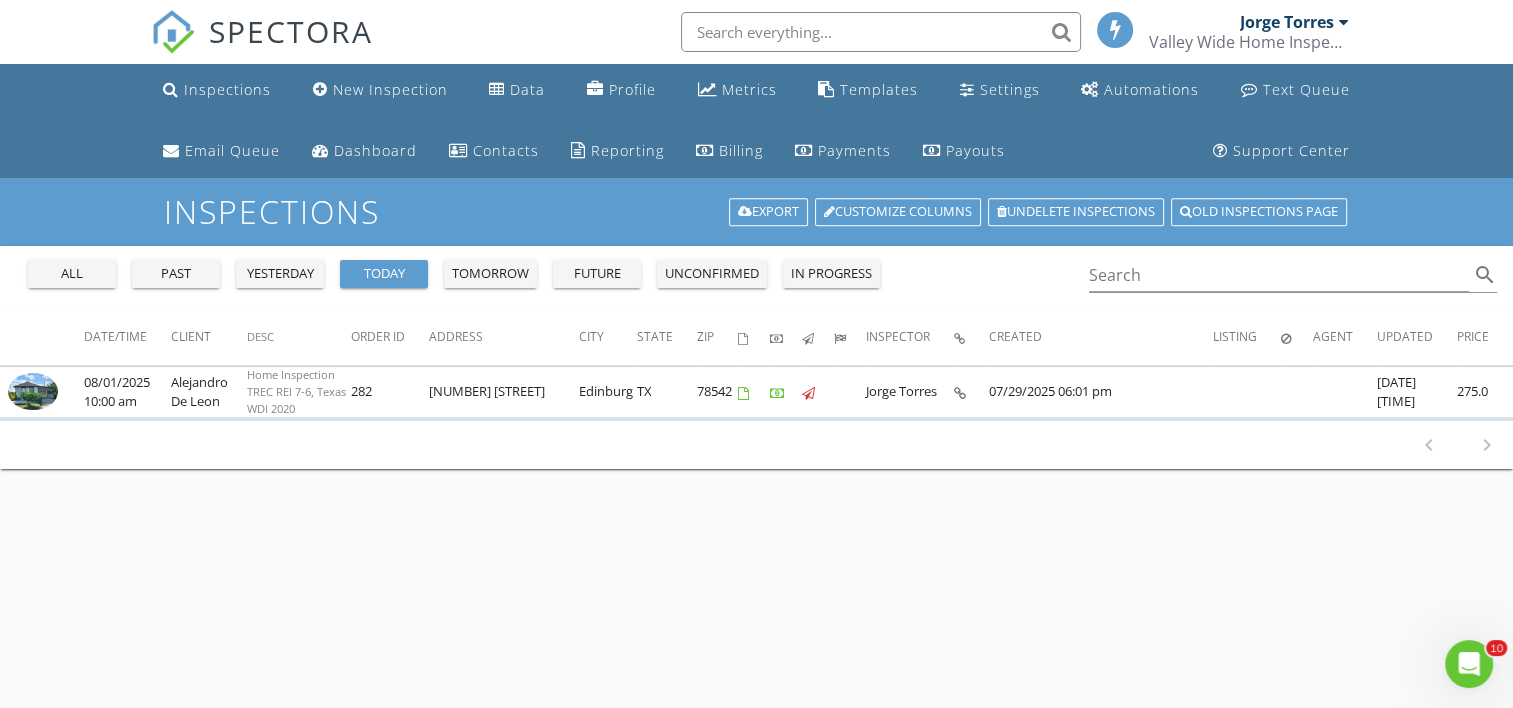 click on "past" at bounding box center (176, 274) 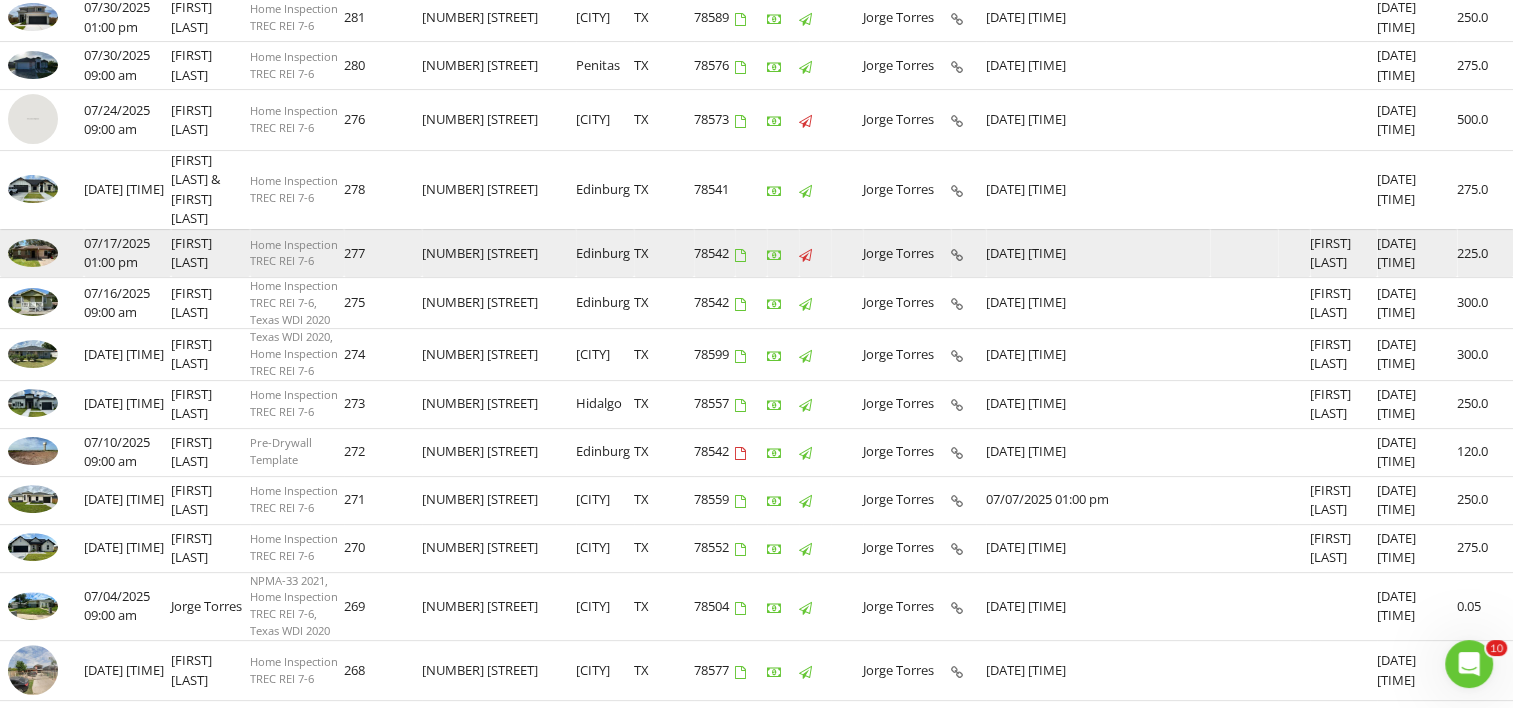 scroll, scrollTop: 500, scrollLeft: 0, axis: vertical 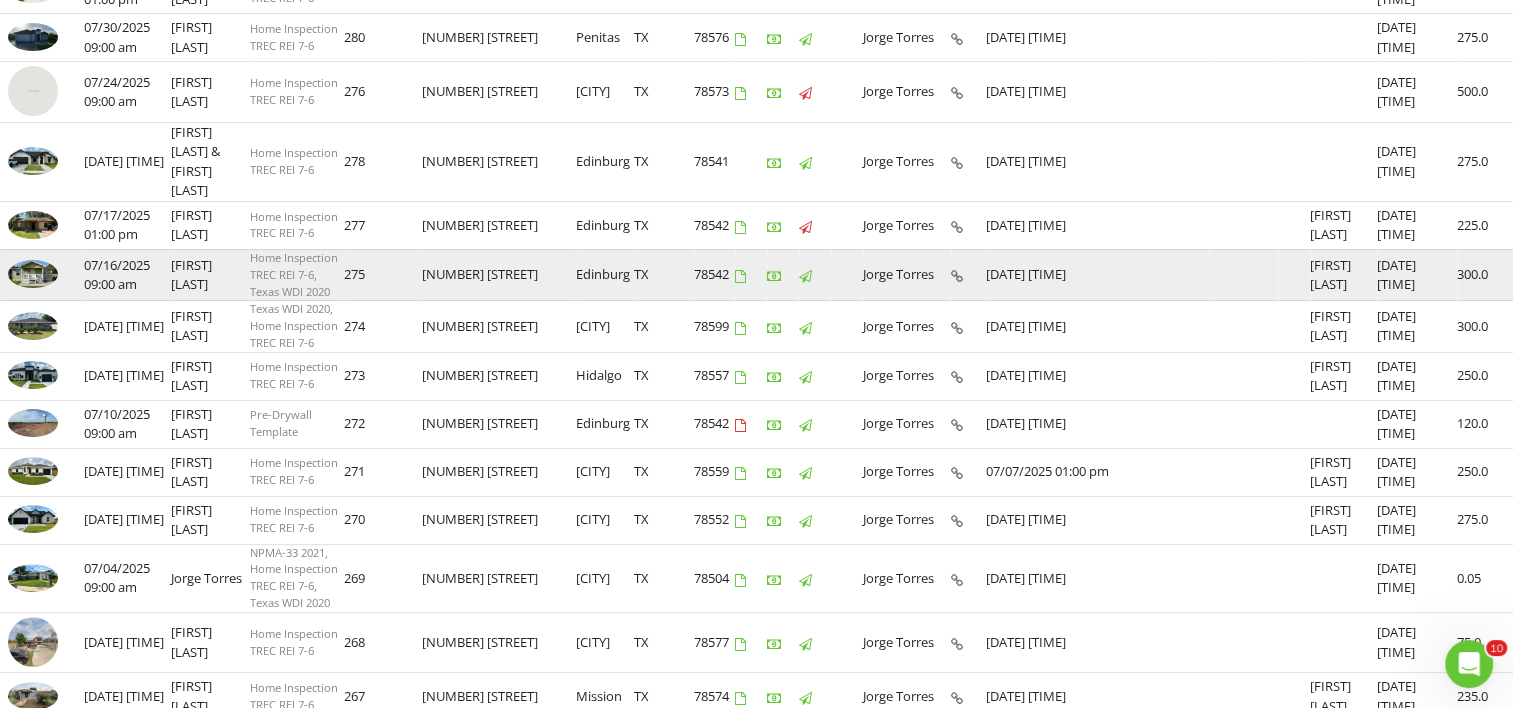 click at bounding box center (42, 274) 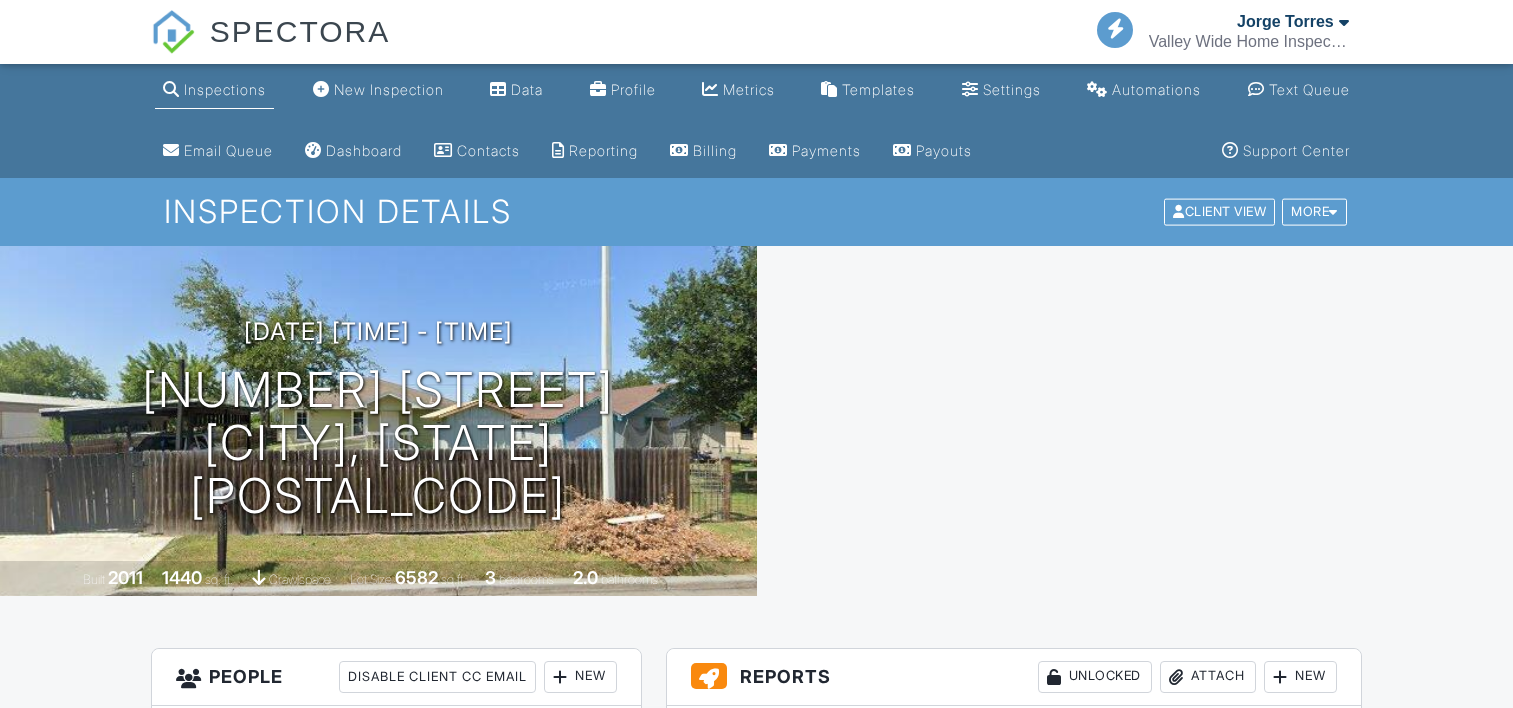 click on "View" at bounding box center (877, 910) 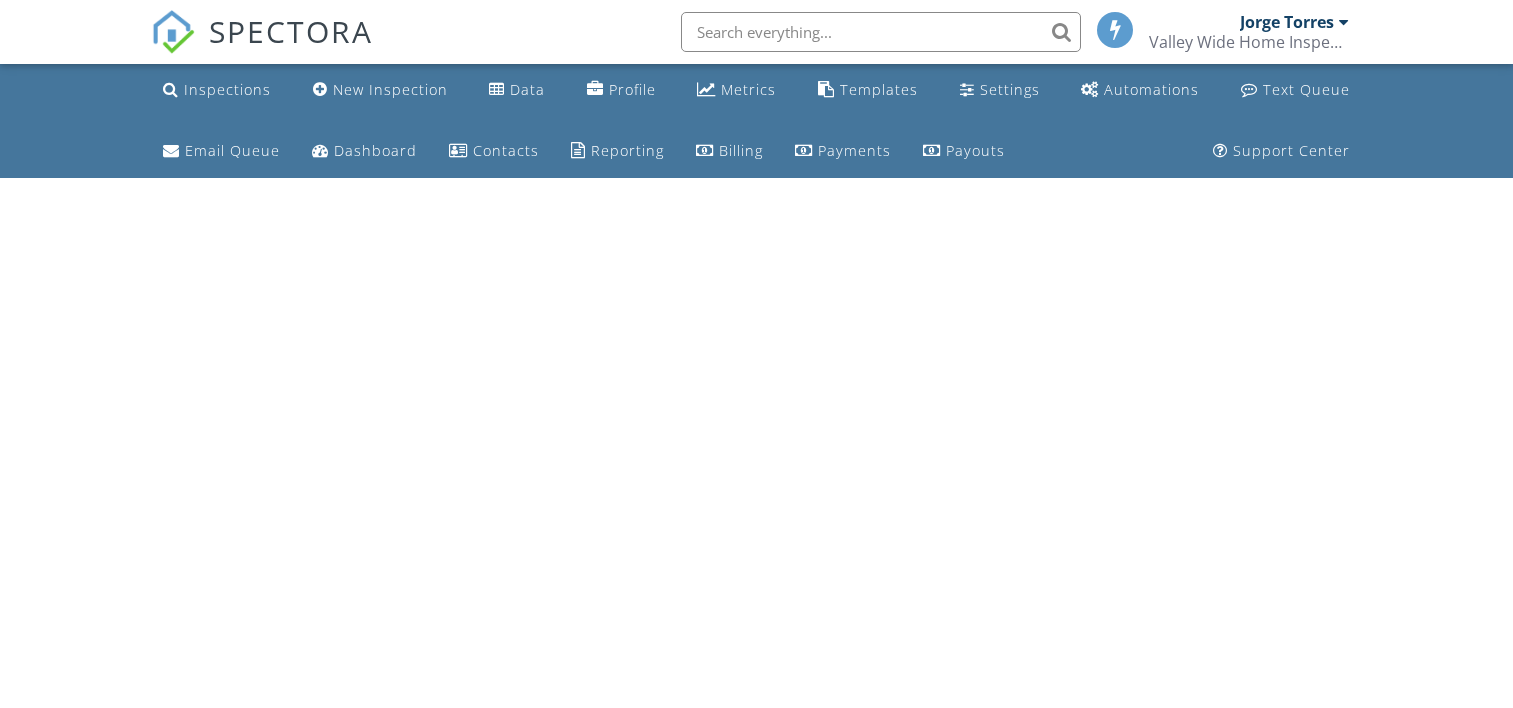 scroll, scrollTop: 0, scrollLeft: 0, axis: both 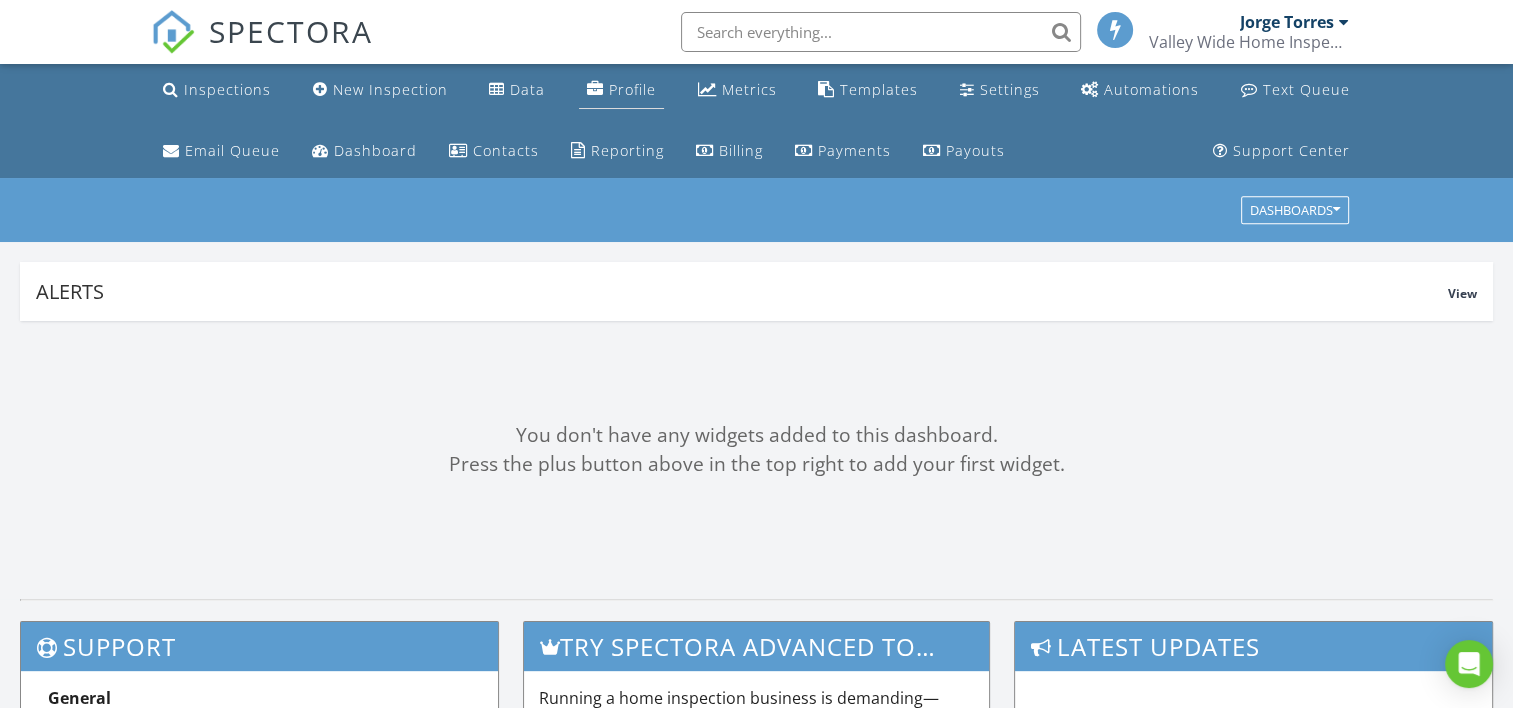 click on "Profile" at bounding box center [632, 89] 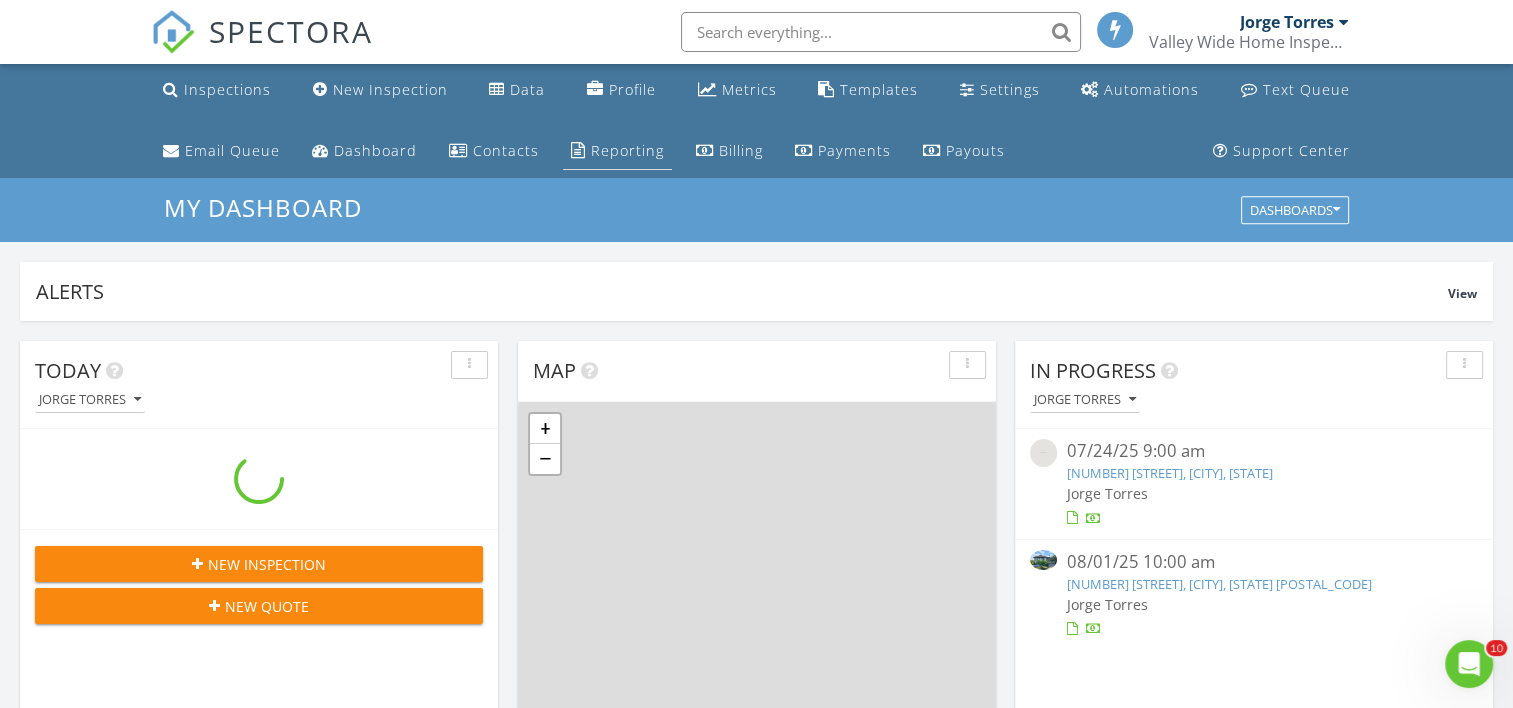 scroll, scrollTop: 0, scrollLeft: 0, axis: both 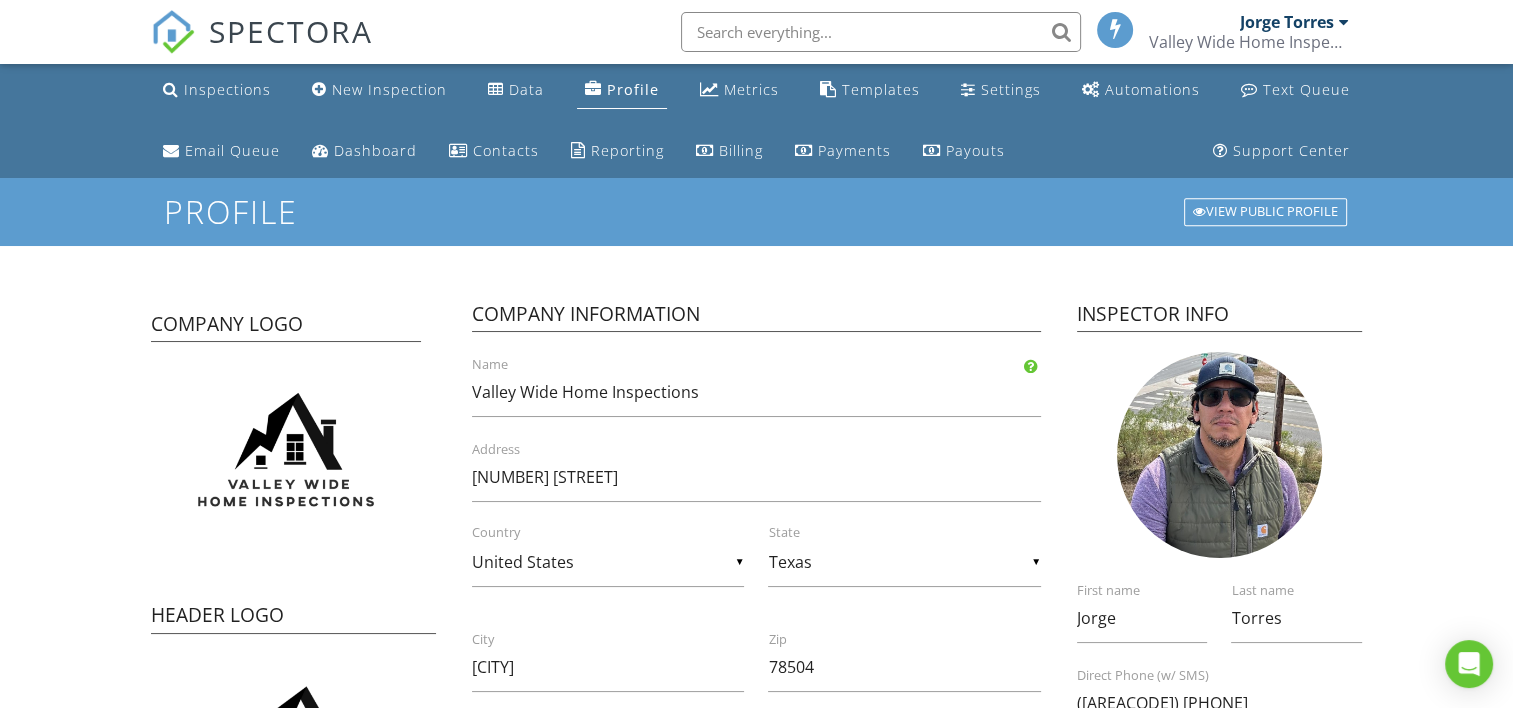 click on "View Public Profile" at bounding box center [1265, 212] 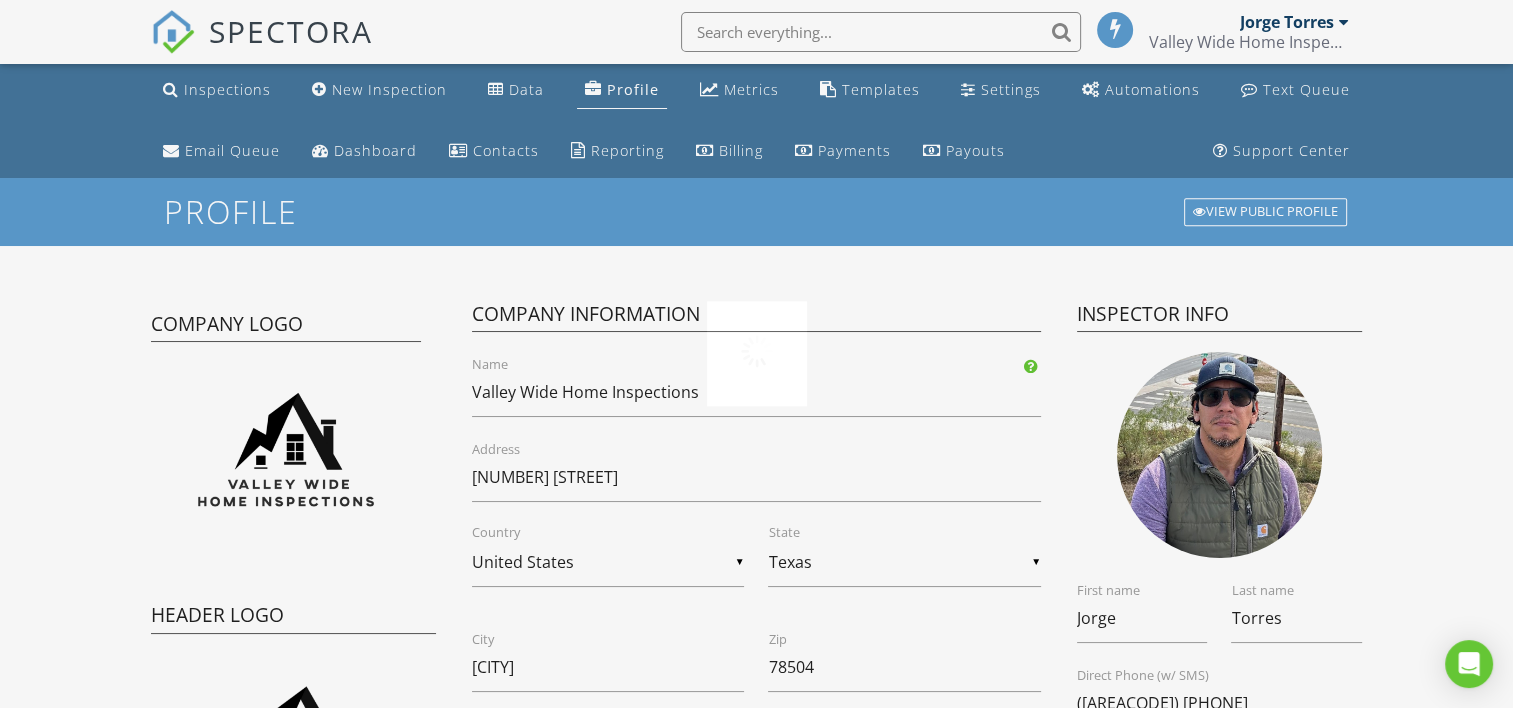 click at bounding box center [756, 354] 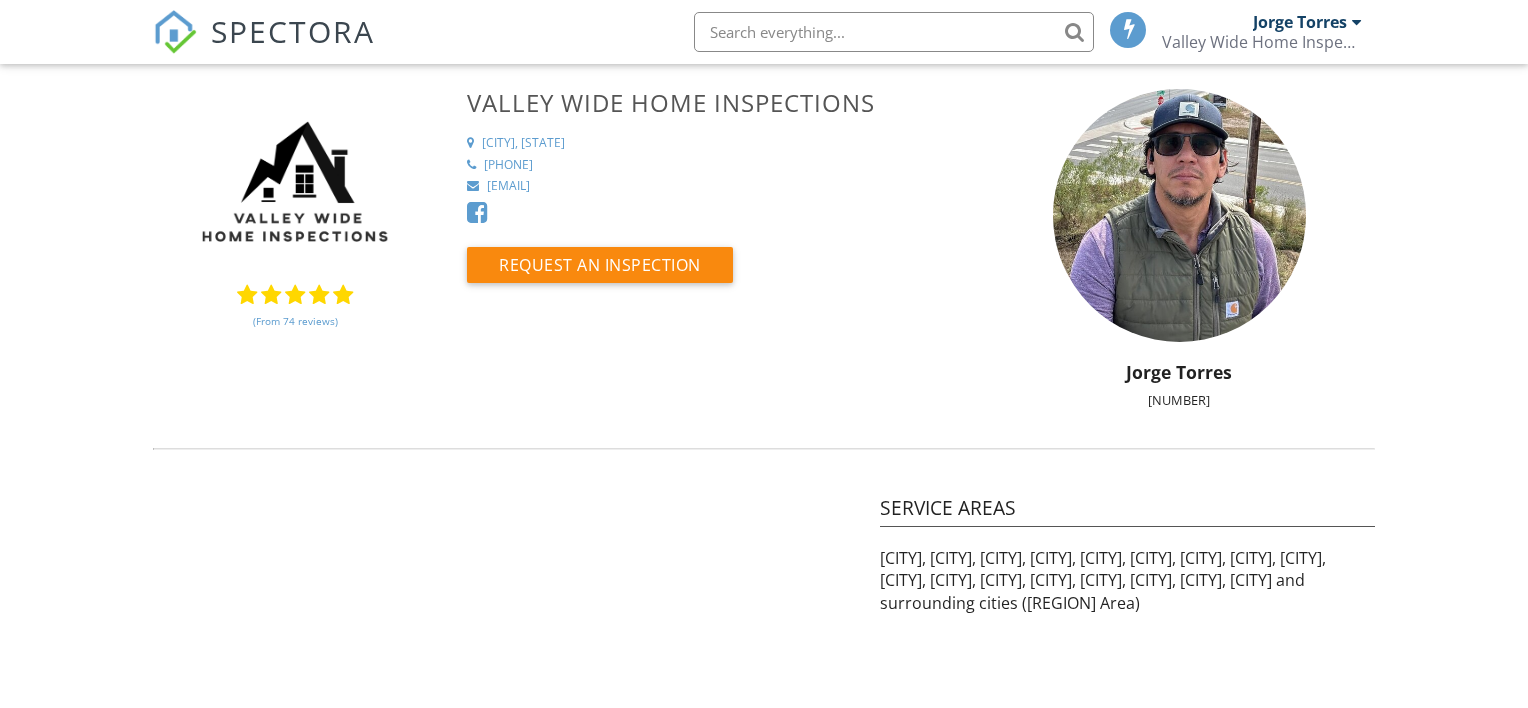 scroll, scrollTop: 0, scrollLeft: 0, axis: both 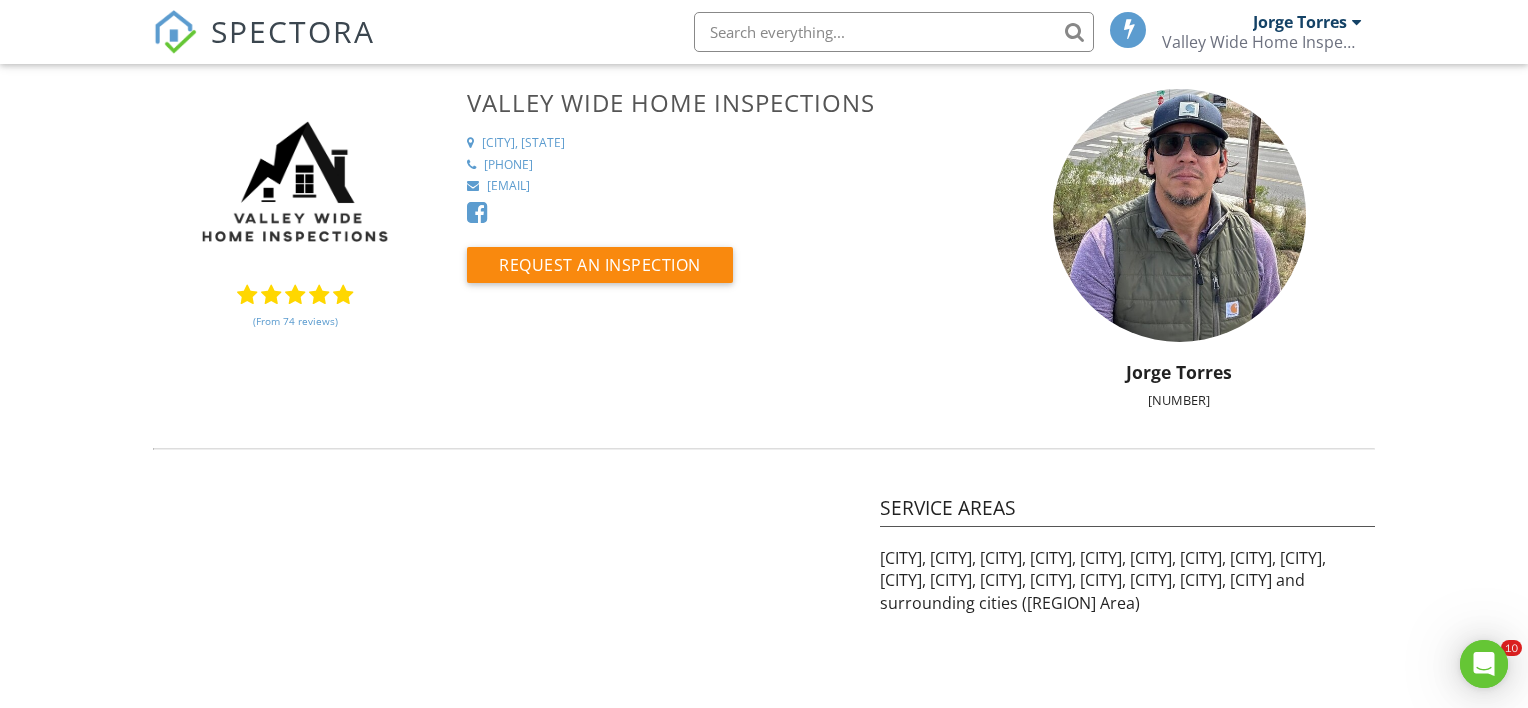 click on "(From 74 reviews)" at bounding box center [295, 321] 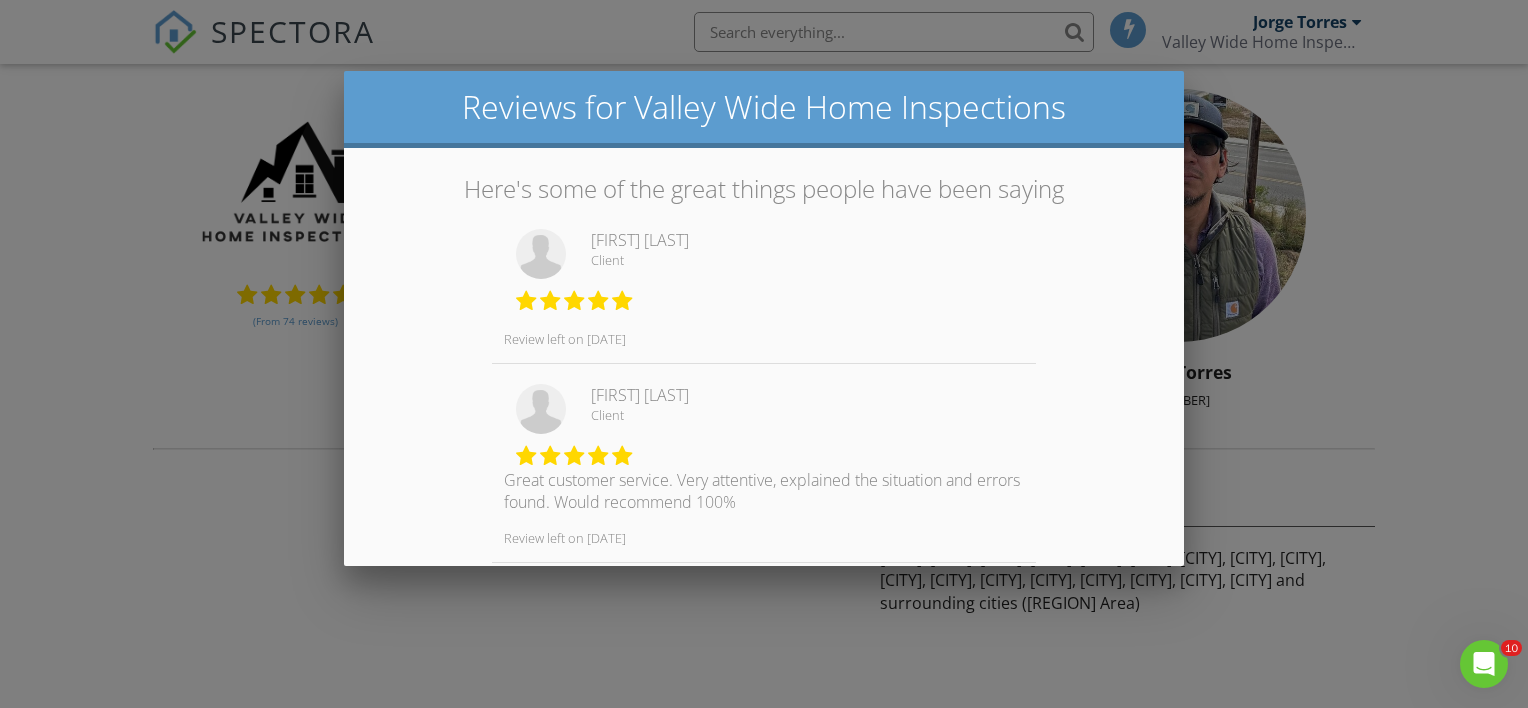 click at bounding box center (764, 342) 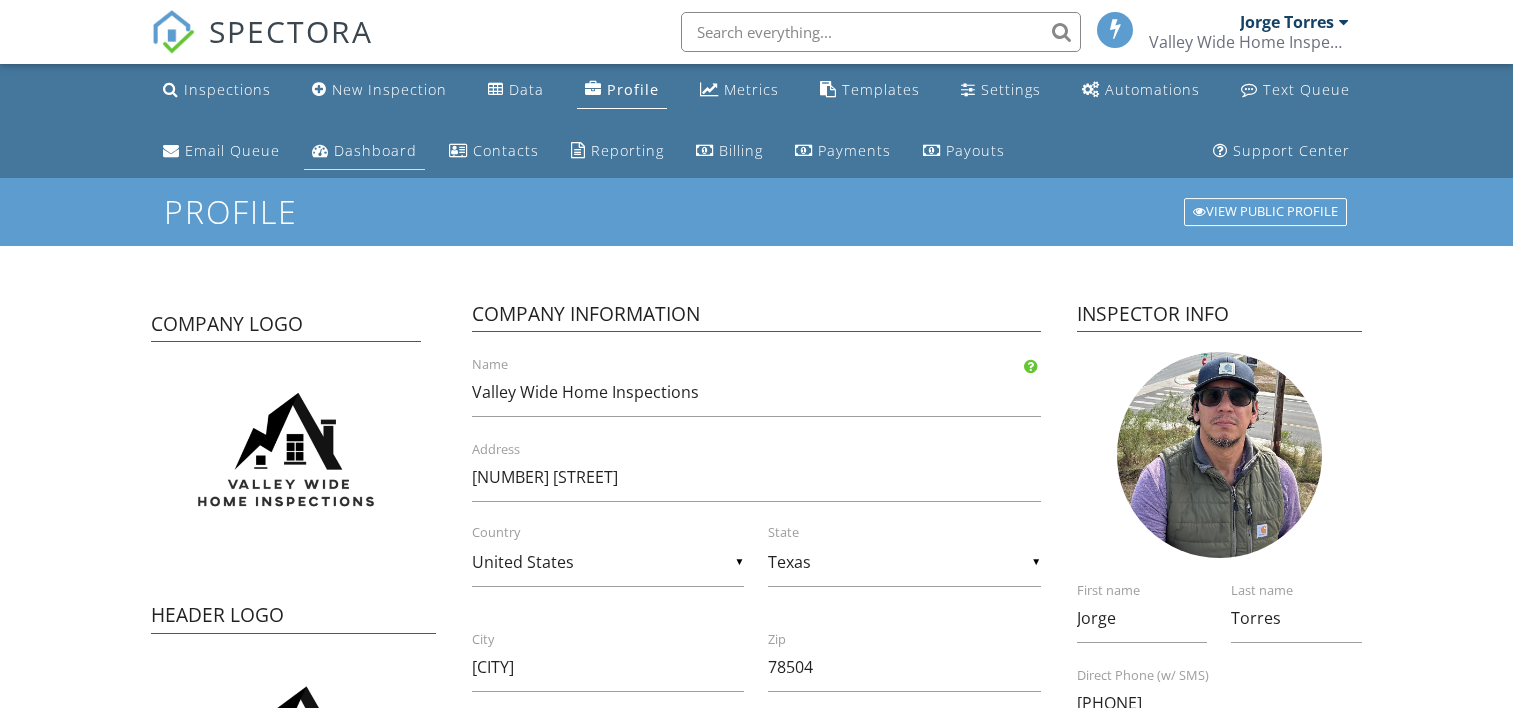 scroll, scrollTop: 0, scrollLeft: 0, axis: both 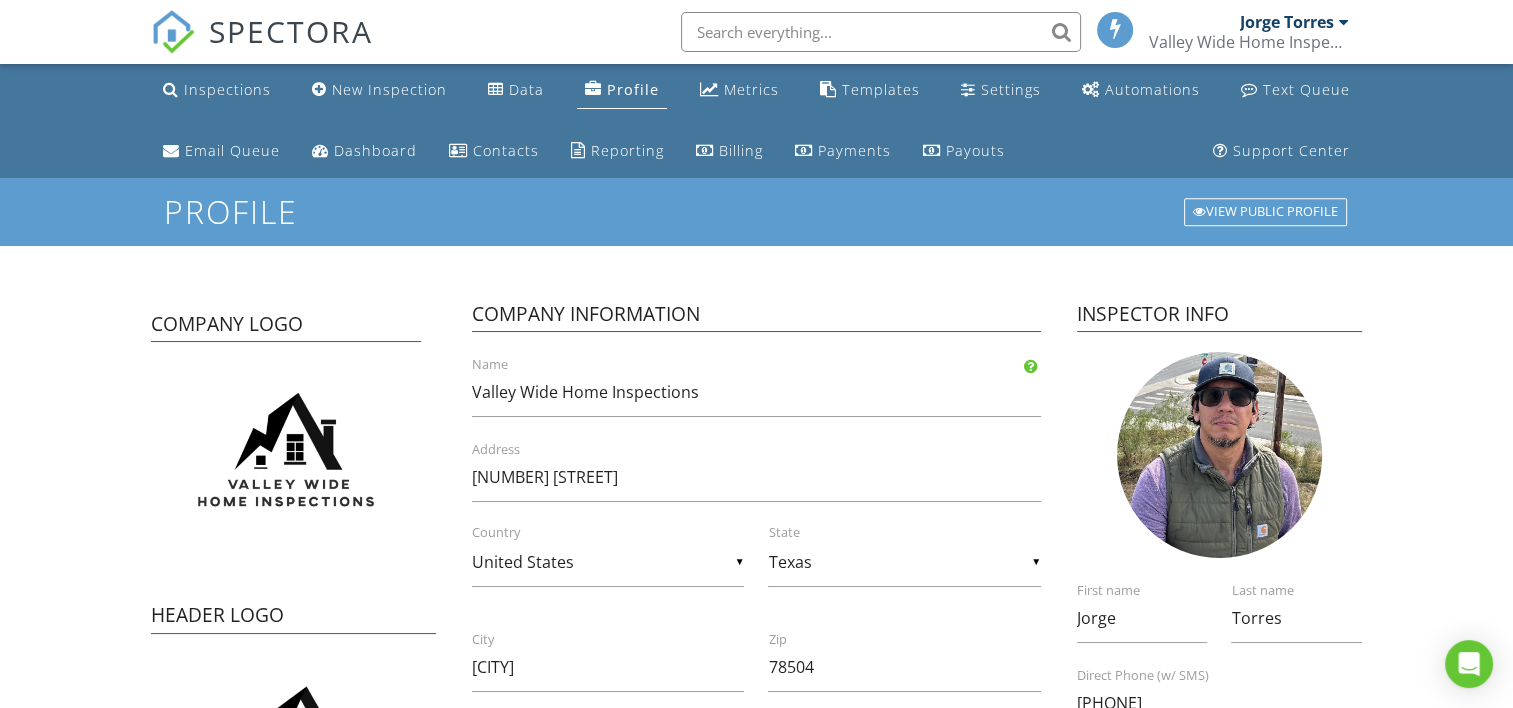 click on "SPECTORA" at bounding box center [291, 31] 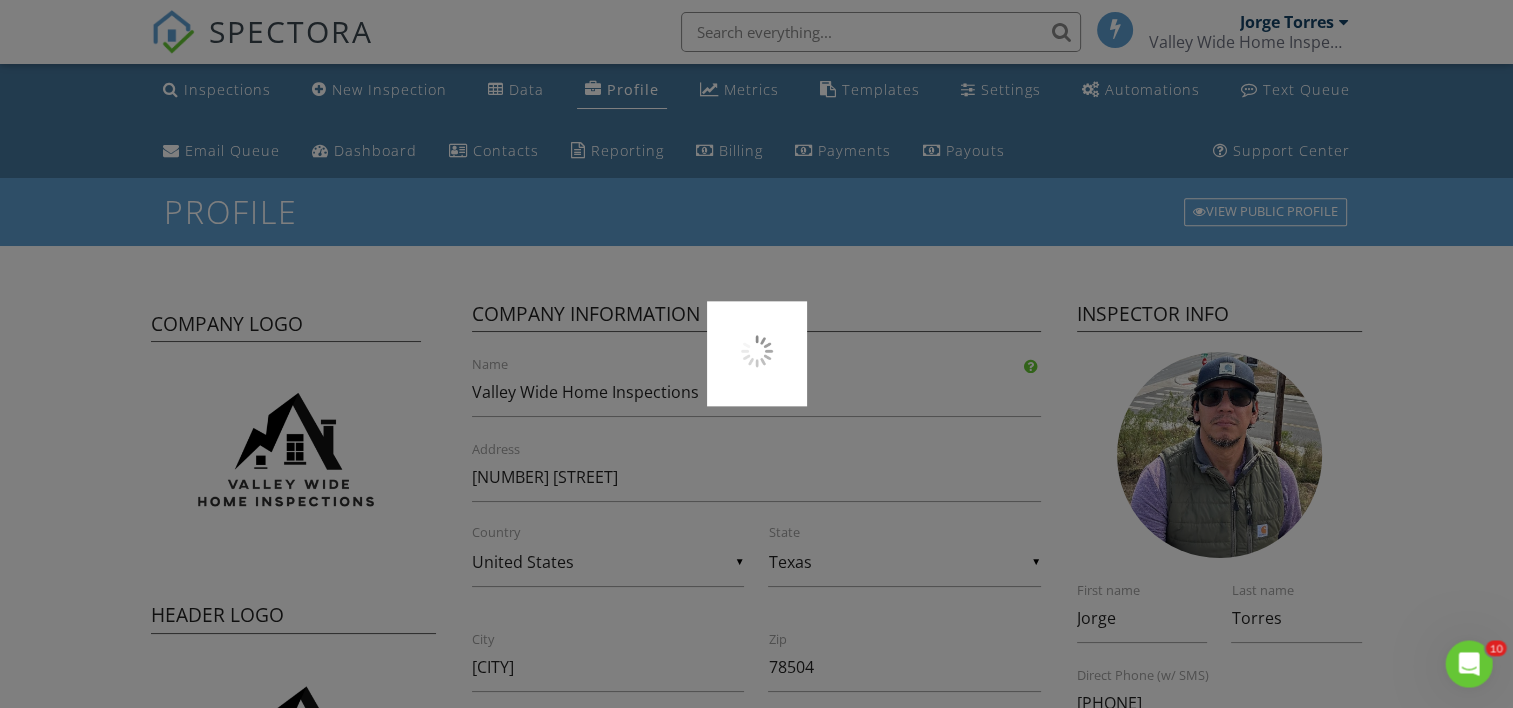 scroll, scrollTop: 0, scrollLeft: 0, axis: both 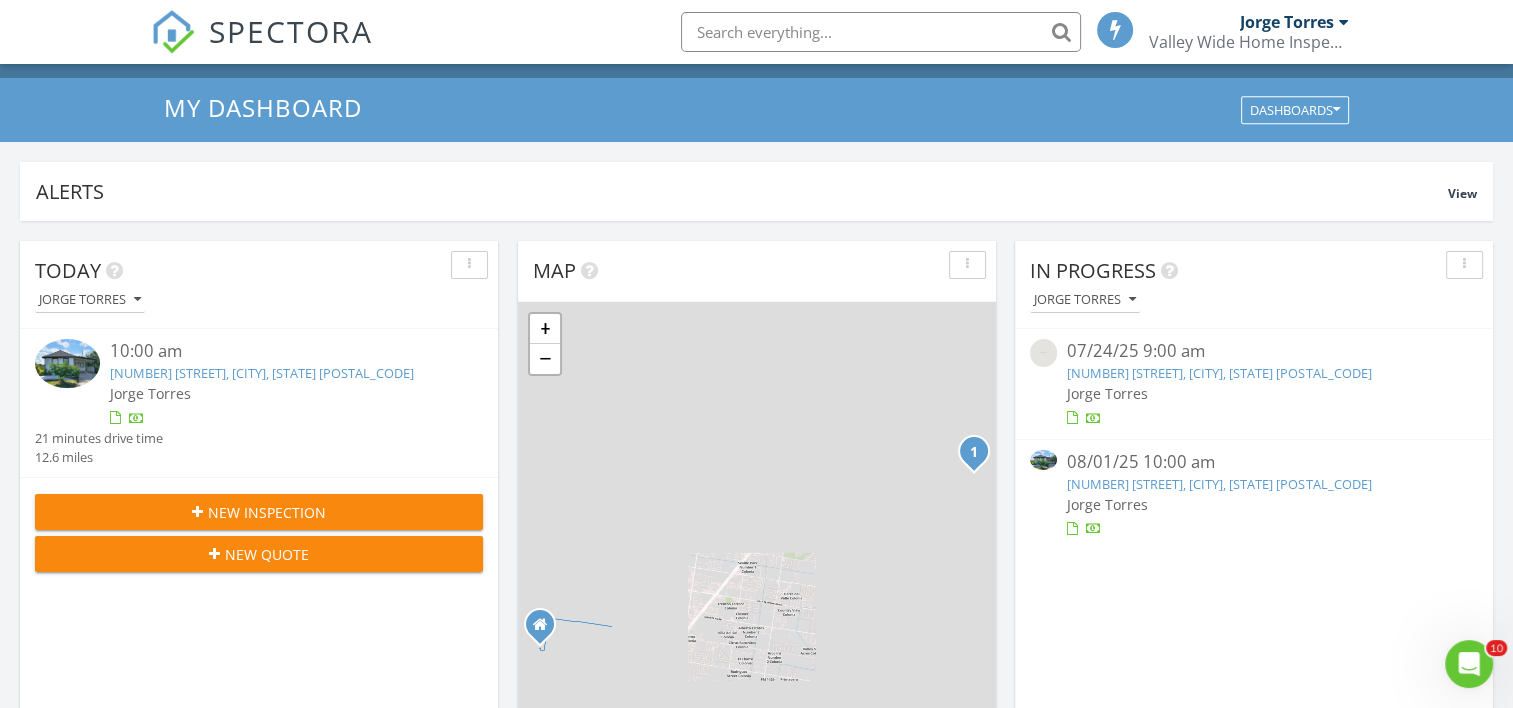 click on "310 Alfonso Flores Dr, Edinburg, TX 78542" at bounding box center (262, 373) 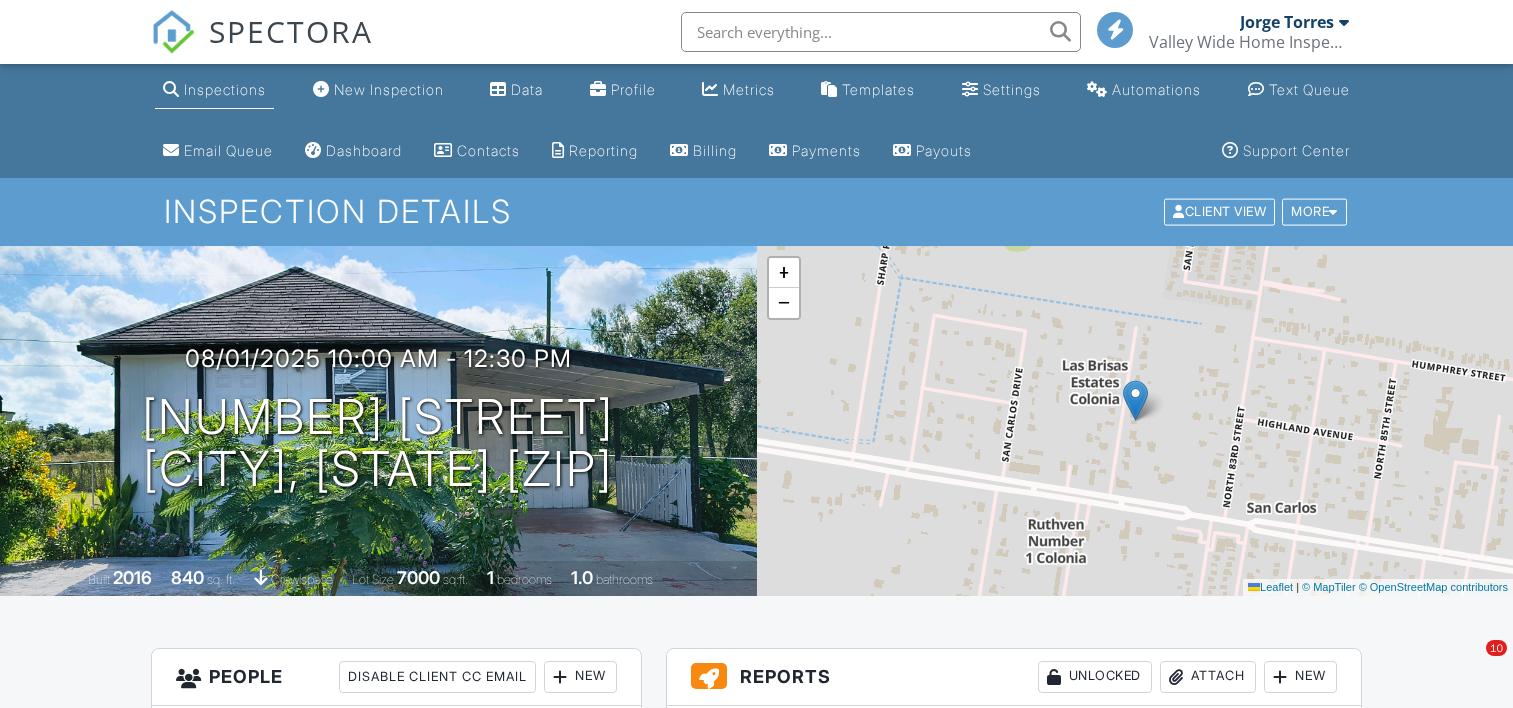 scroll, scrollTop: 0, scrollLeft: 0, axis: both 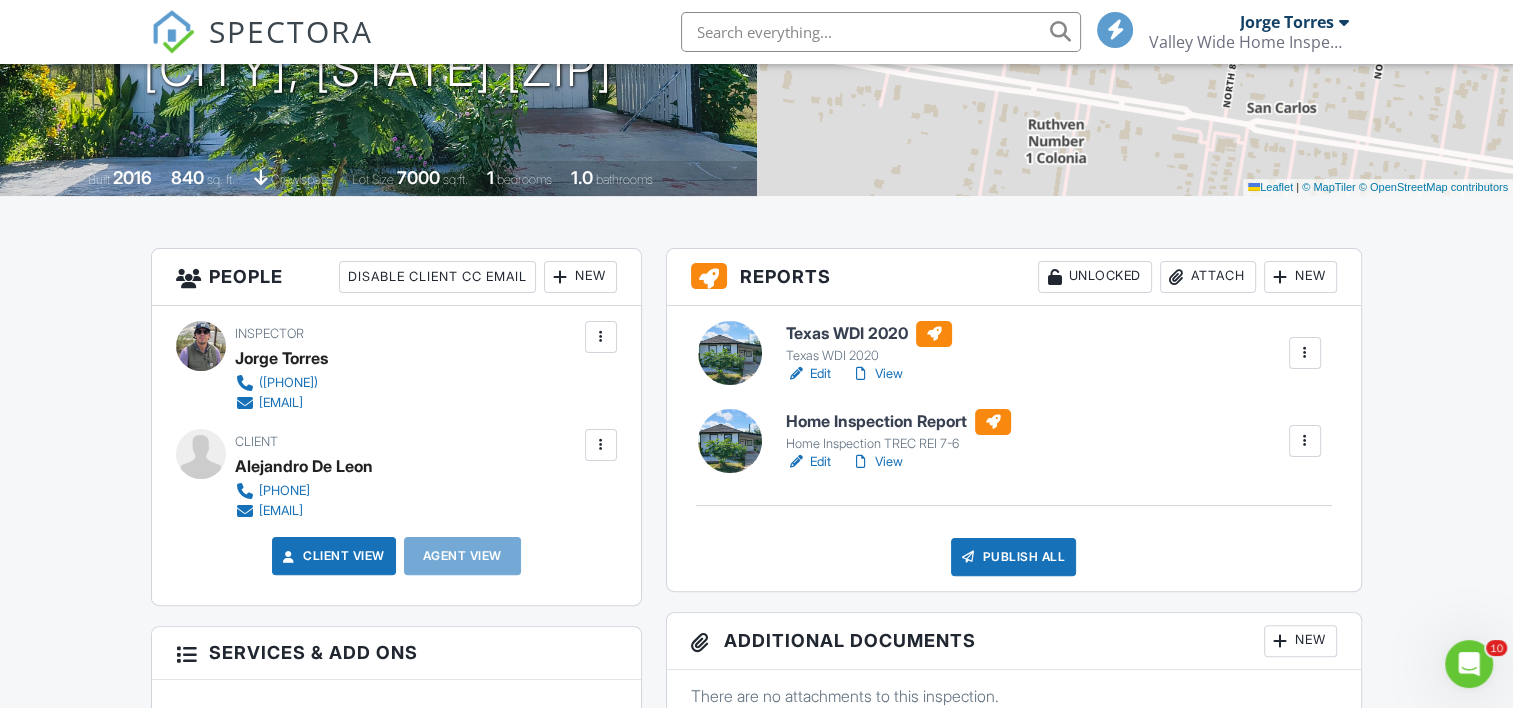 click on "Edit" at bounding box center [808, 462] 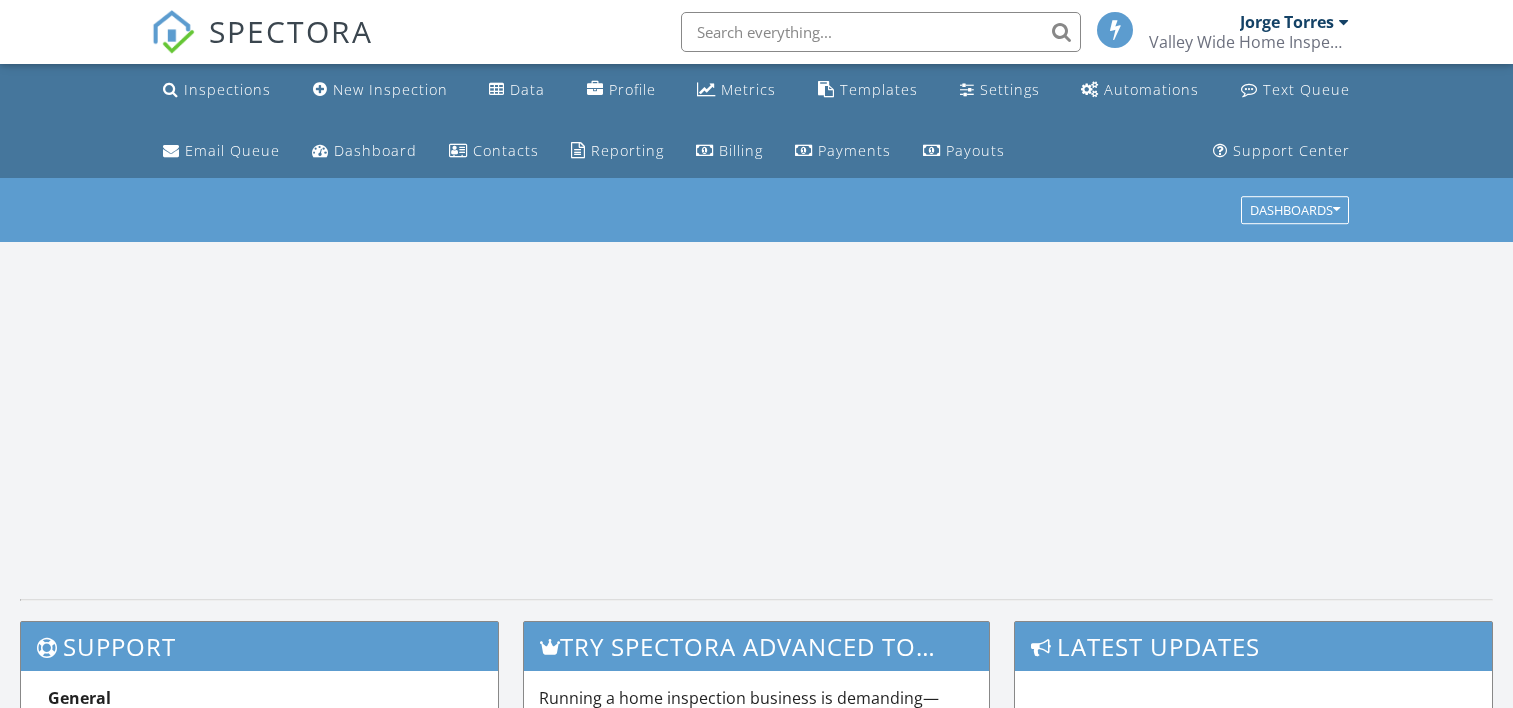 scroll, scrollTop: 0, scrollLeft: 0, axis: both 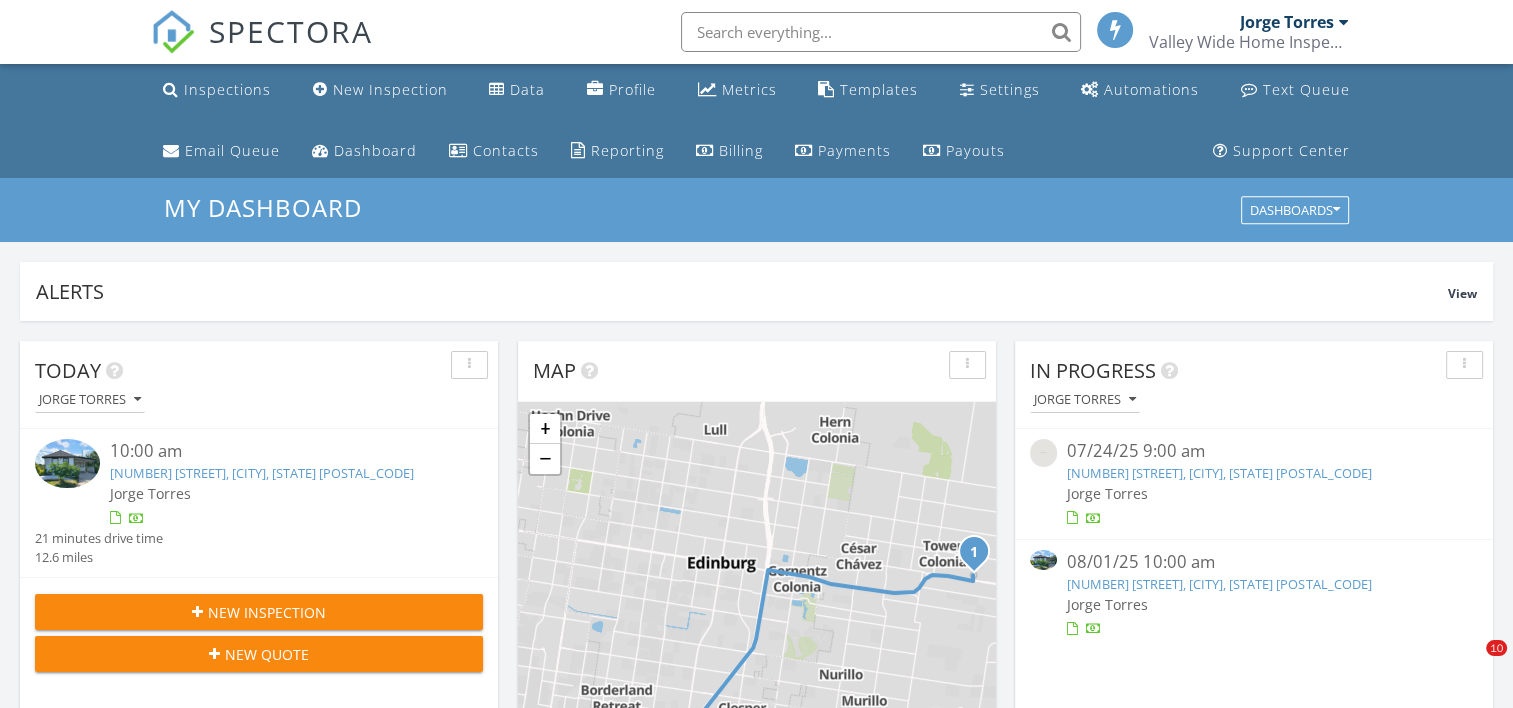 click on "[NUMBER] [STREET], [CITY], [STATE] [POSTAL_CODE]" at bounding box center [1219, 584] 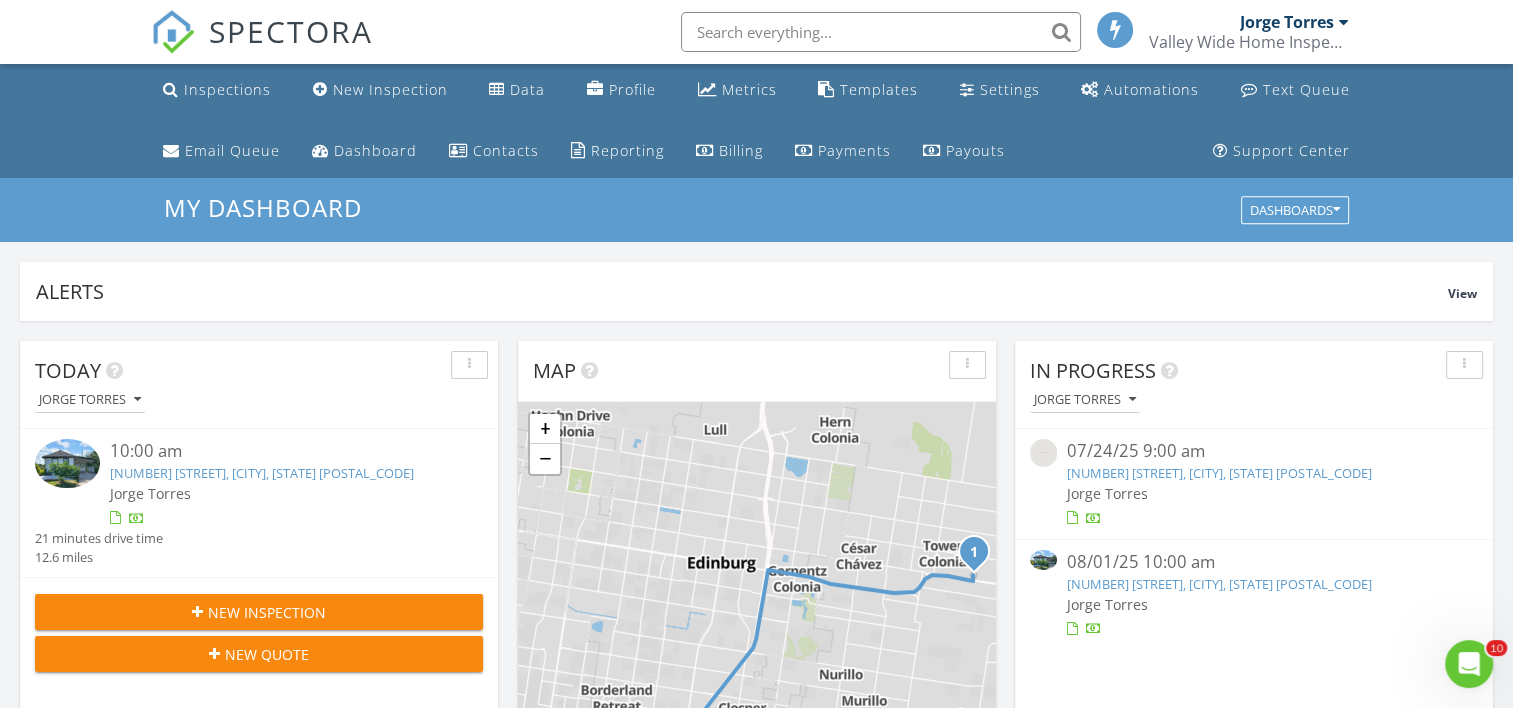scroll, scrollTop: 0, scrollLeft: 0, axis: both 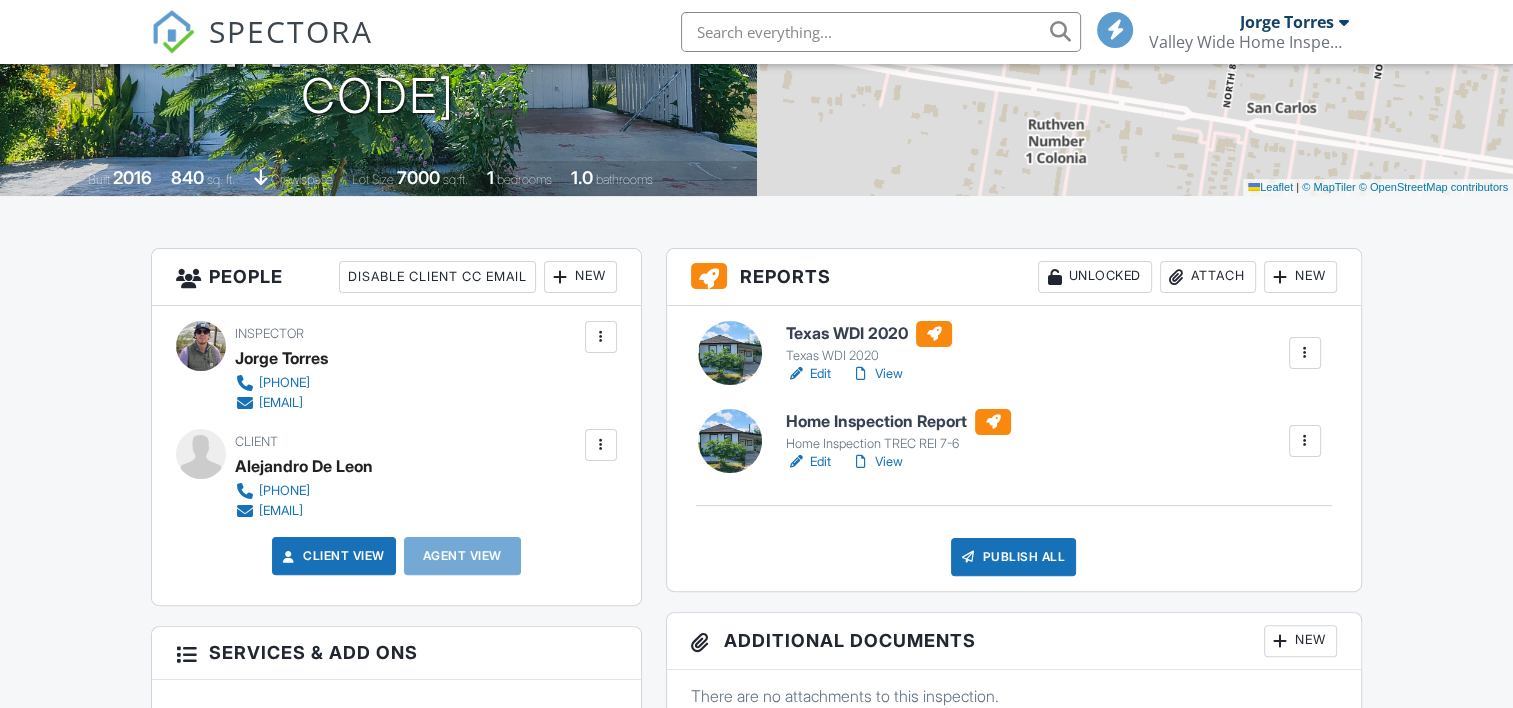 click on "Edit" at bounding box center [808, 374] 